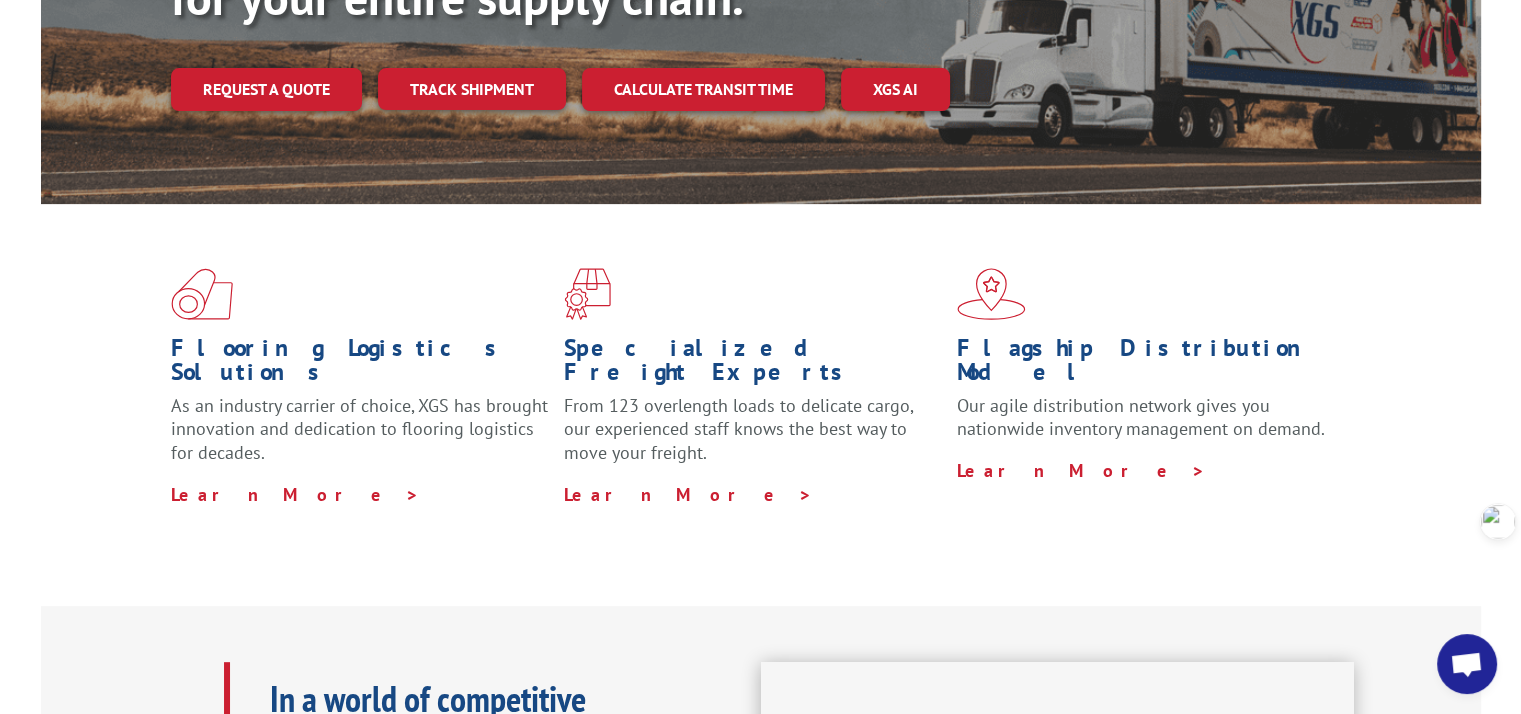 scroll, scrollTop: 500, scrollLeft: 0, axis: vertical 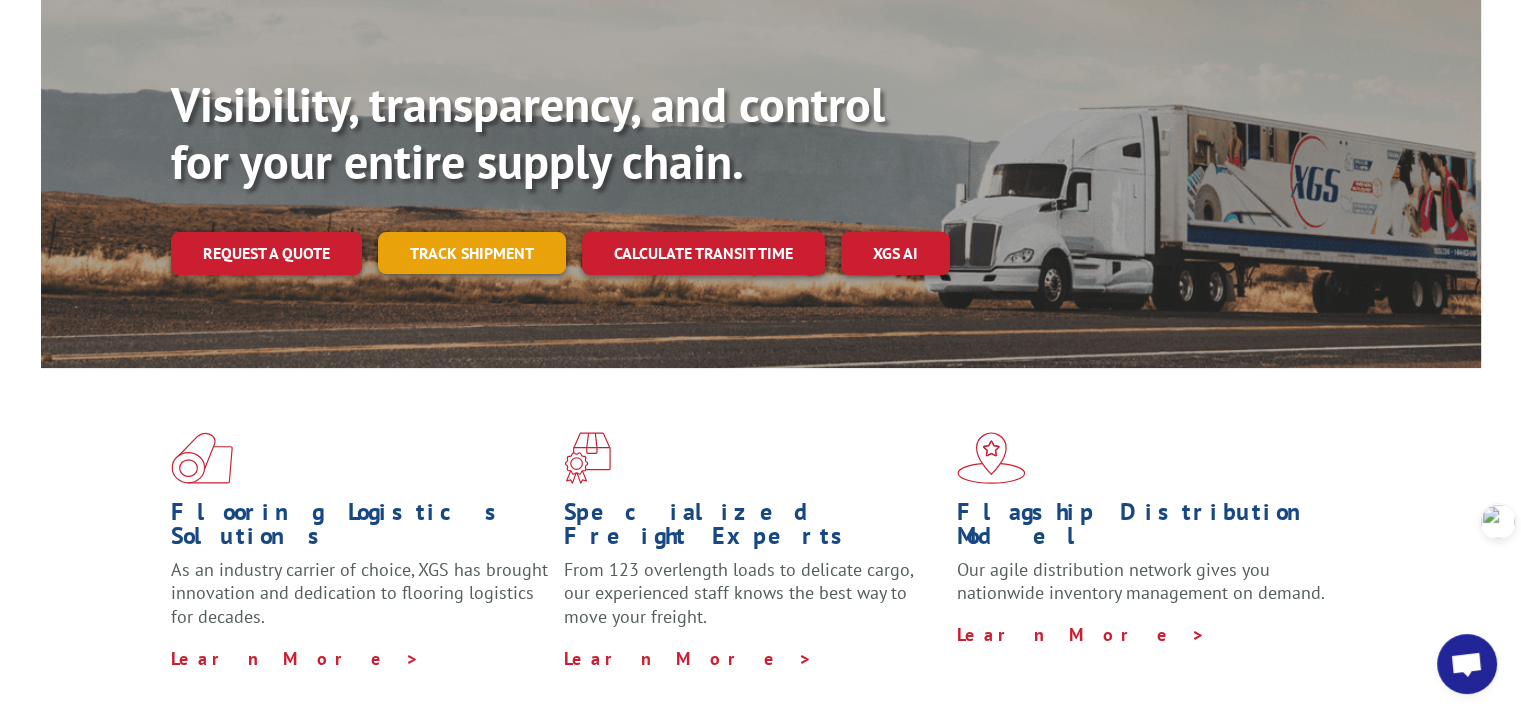 click on "Track shipment" at bounding box center [472, 253] 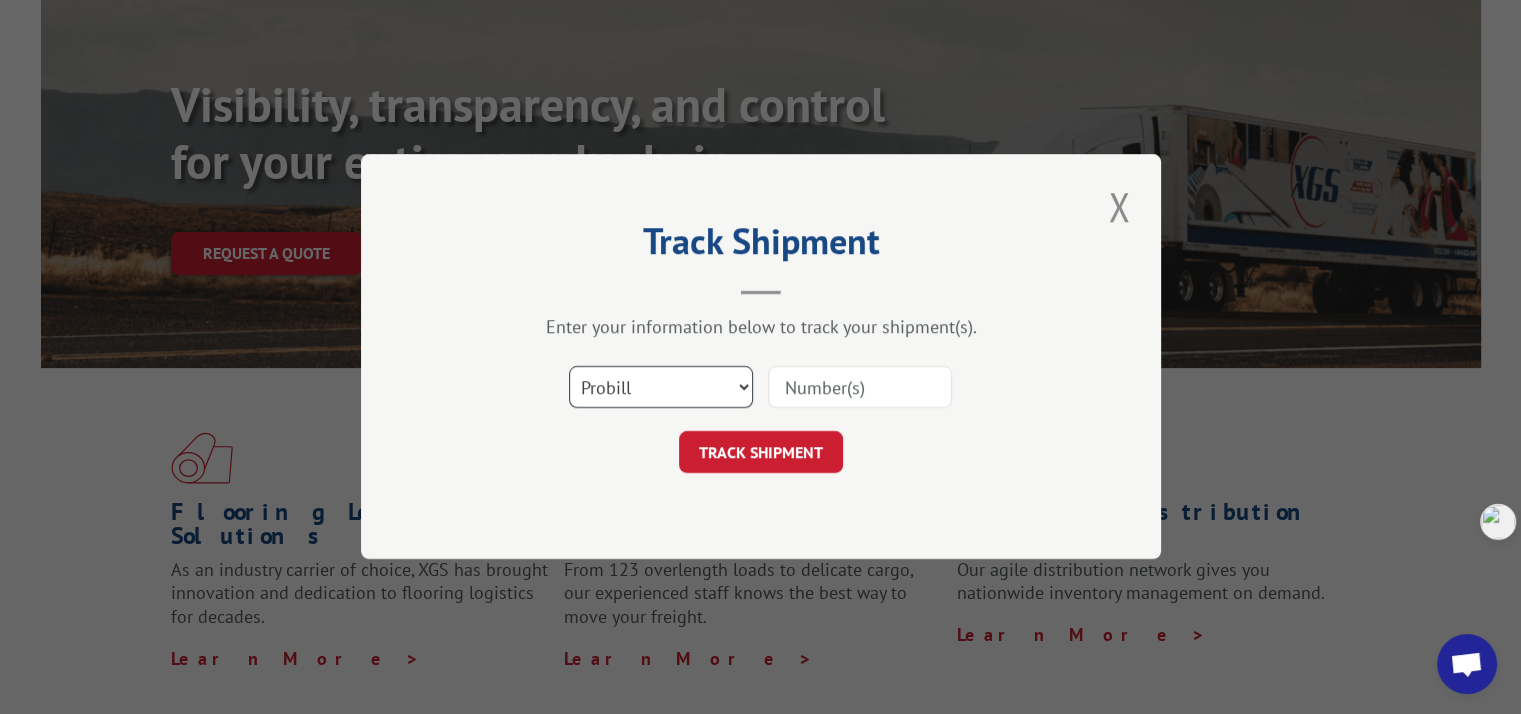click on "Select category... Probill BOL PO" at bounding box center (661, 388) 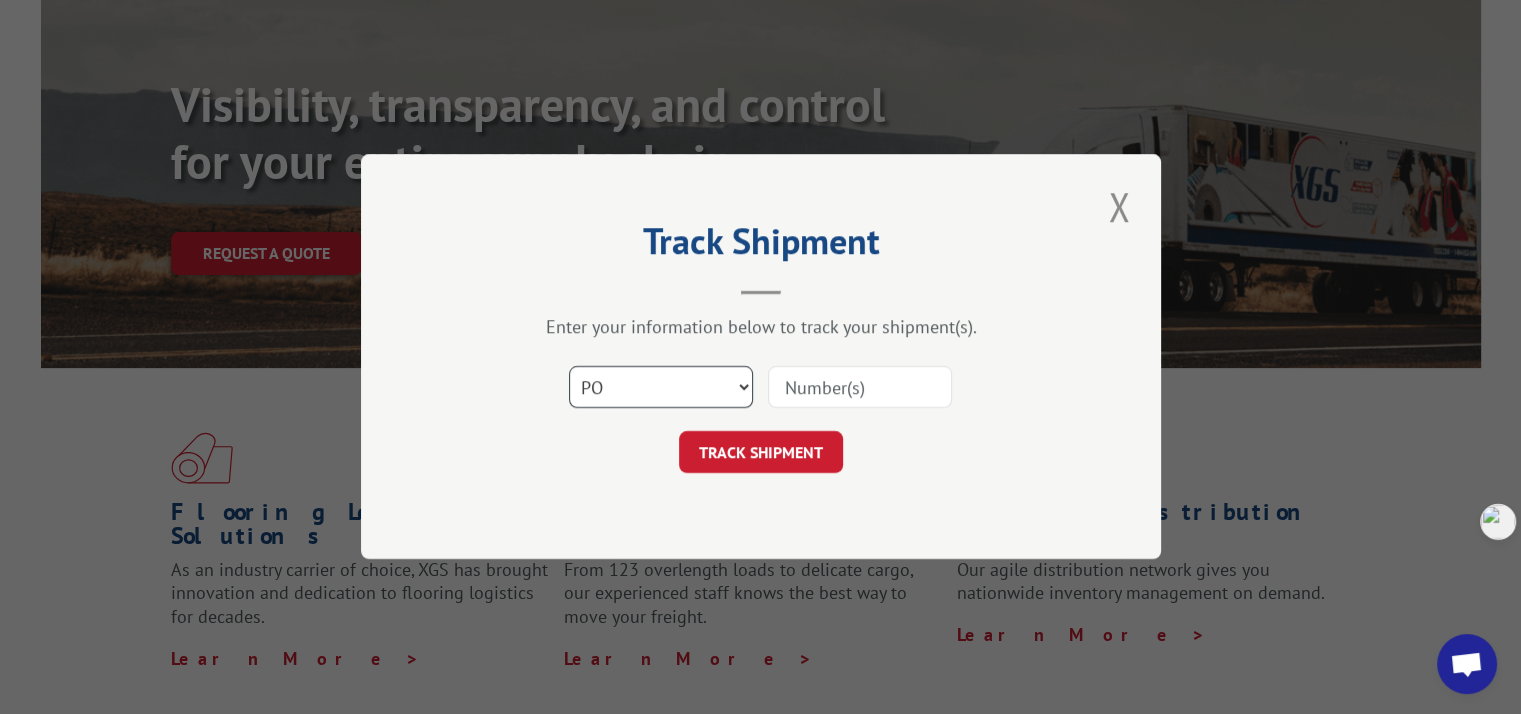 click on "Select category... Probill BOL PO" at bounding box center (661, 388) 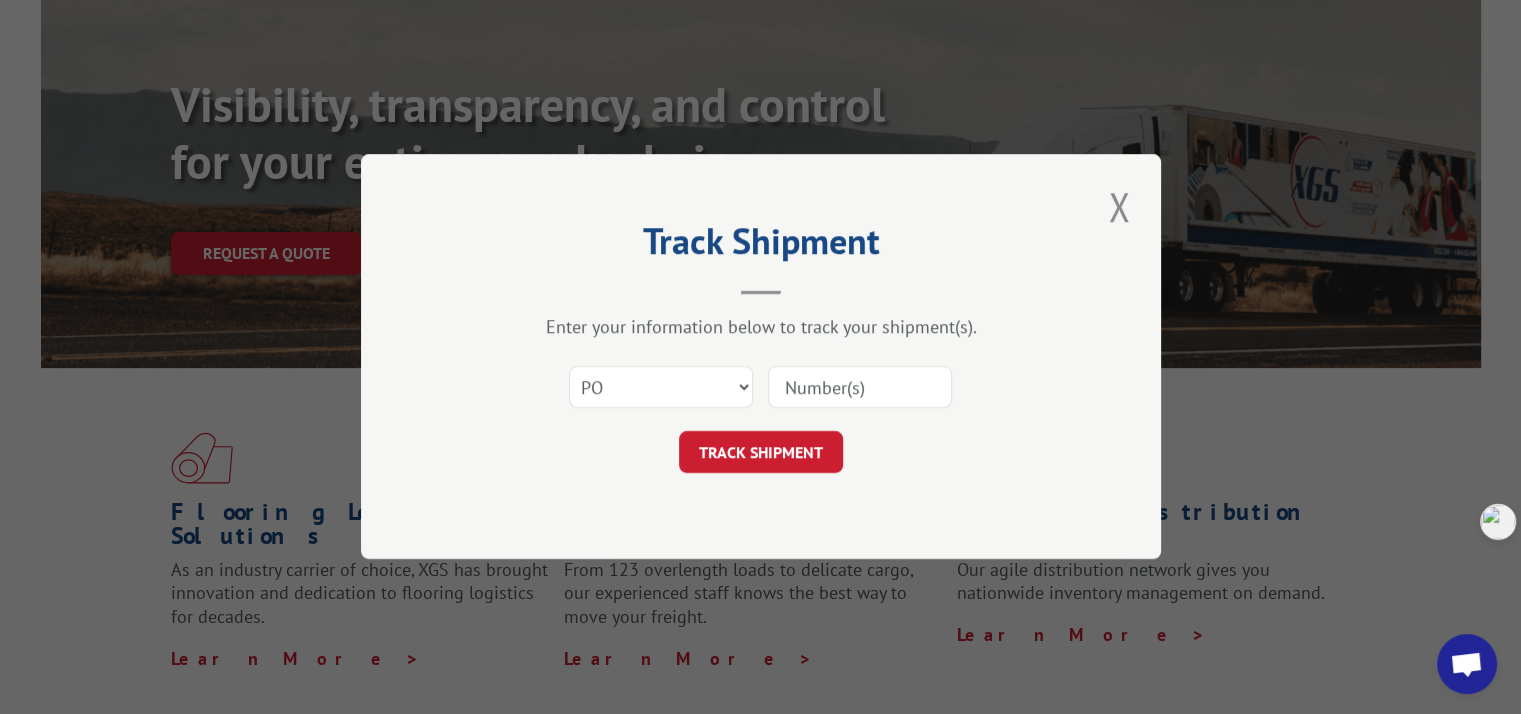 click at bounding box center [860, 388] 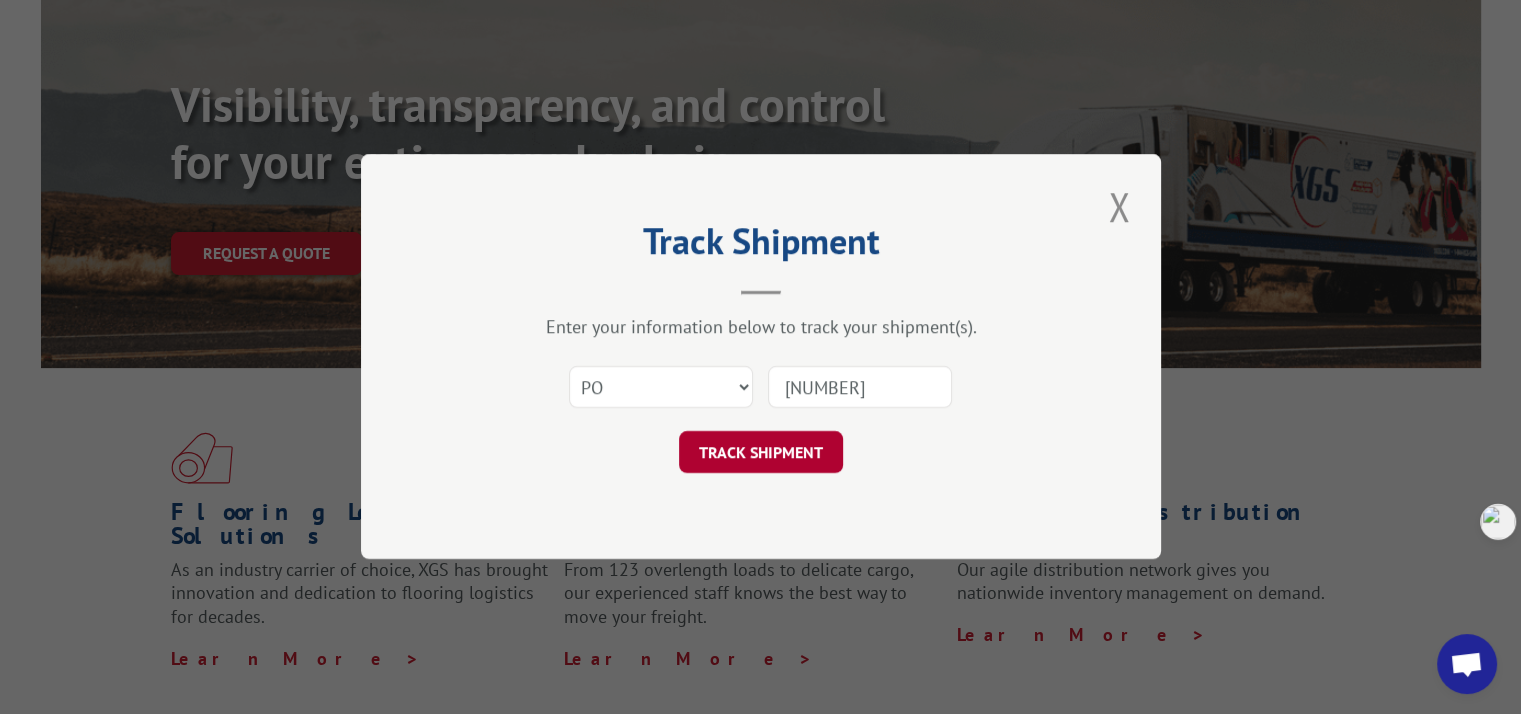 type on "[NUMBER]" 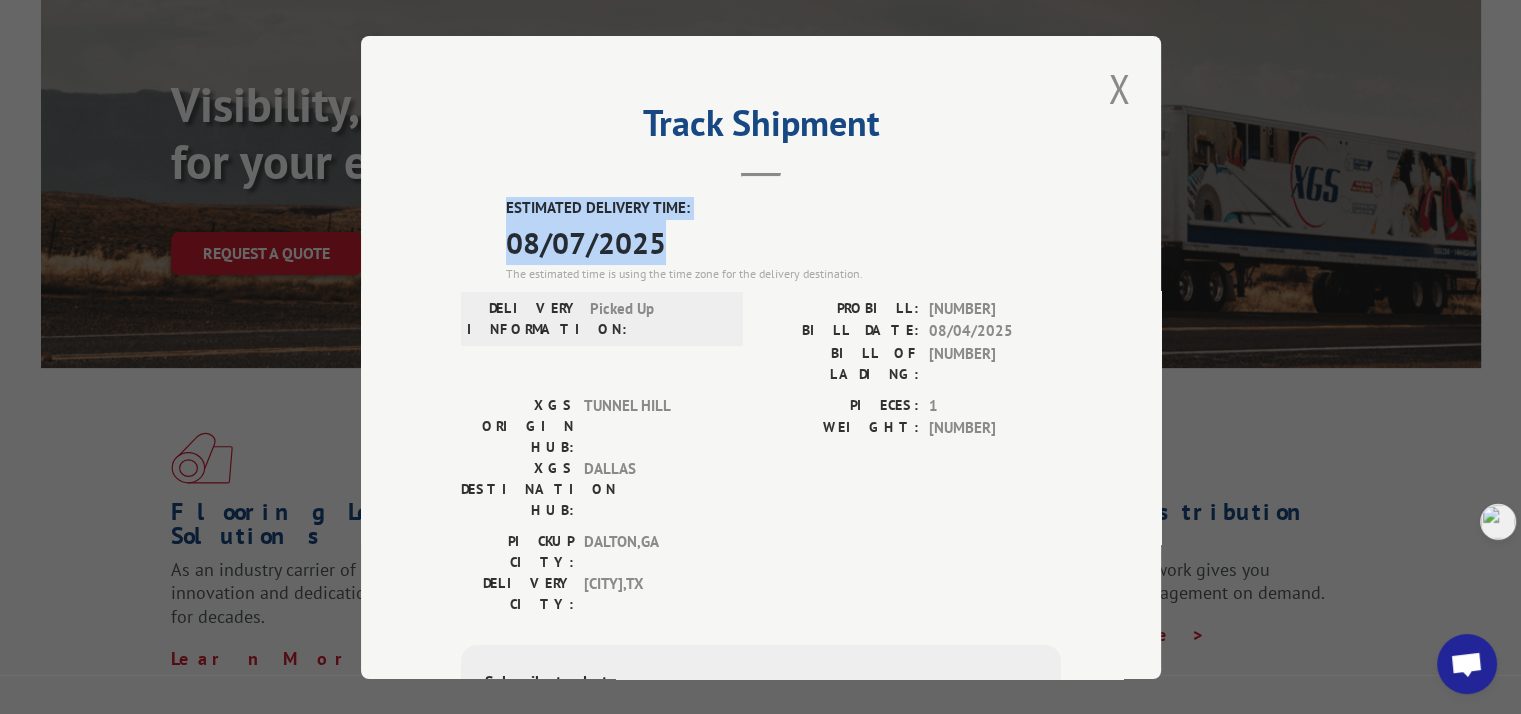 drag, startPoint x: 496, startPoint y: 209, endPoint x: 678, endPoint y: 238, distance: 184.29596 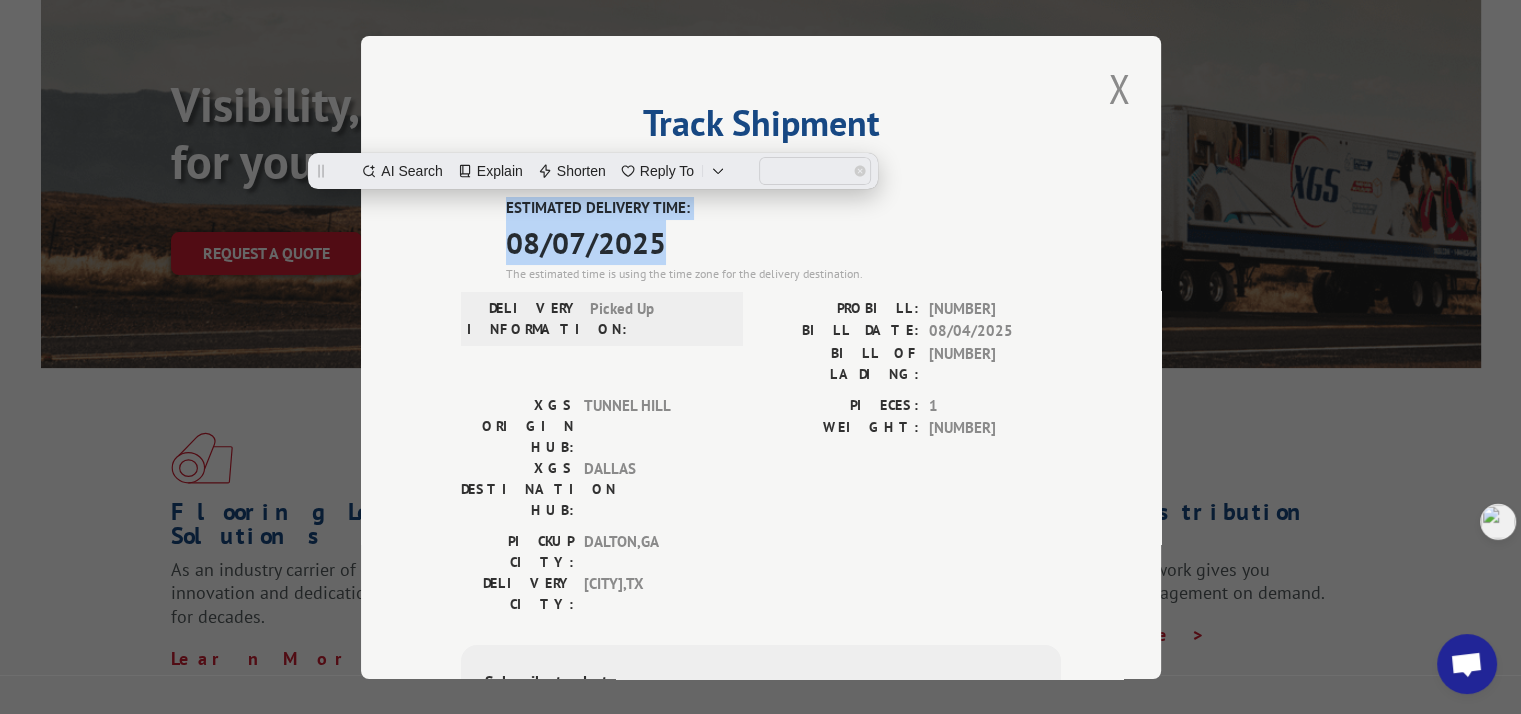 copy on "ESTIMATED DELIVERY TIME: 08/07/2025" 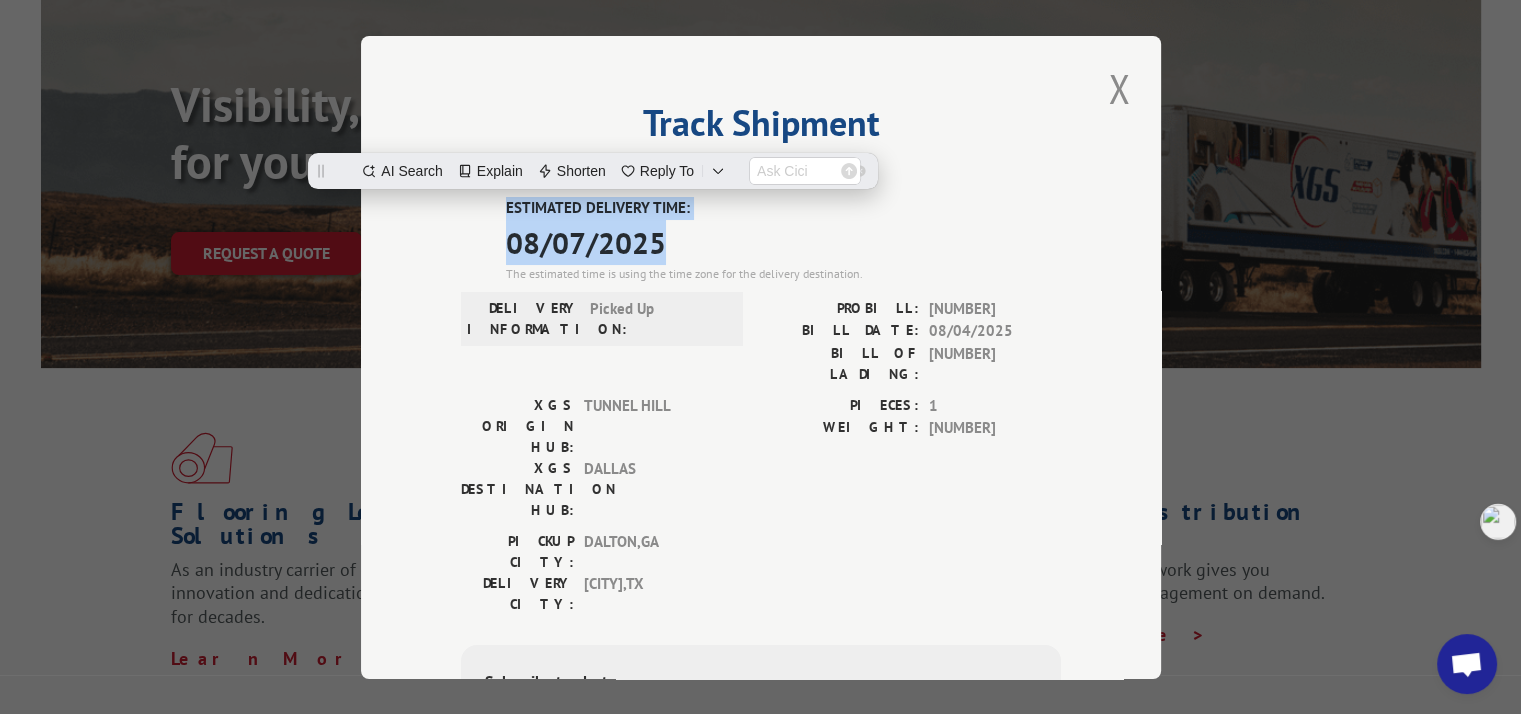 scroll, scrollTop: 0, scrollLeft: 0, axis: both 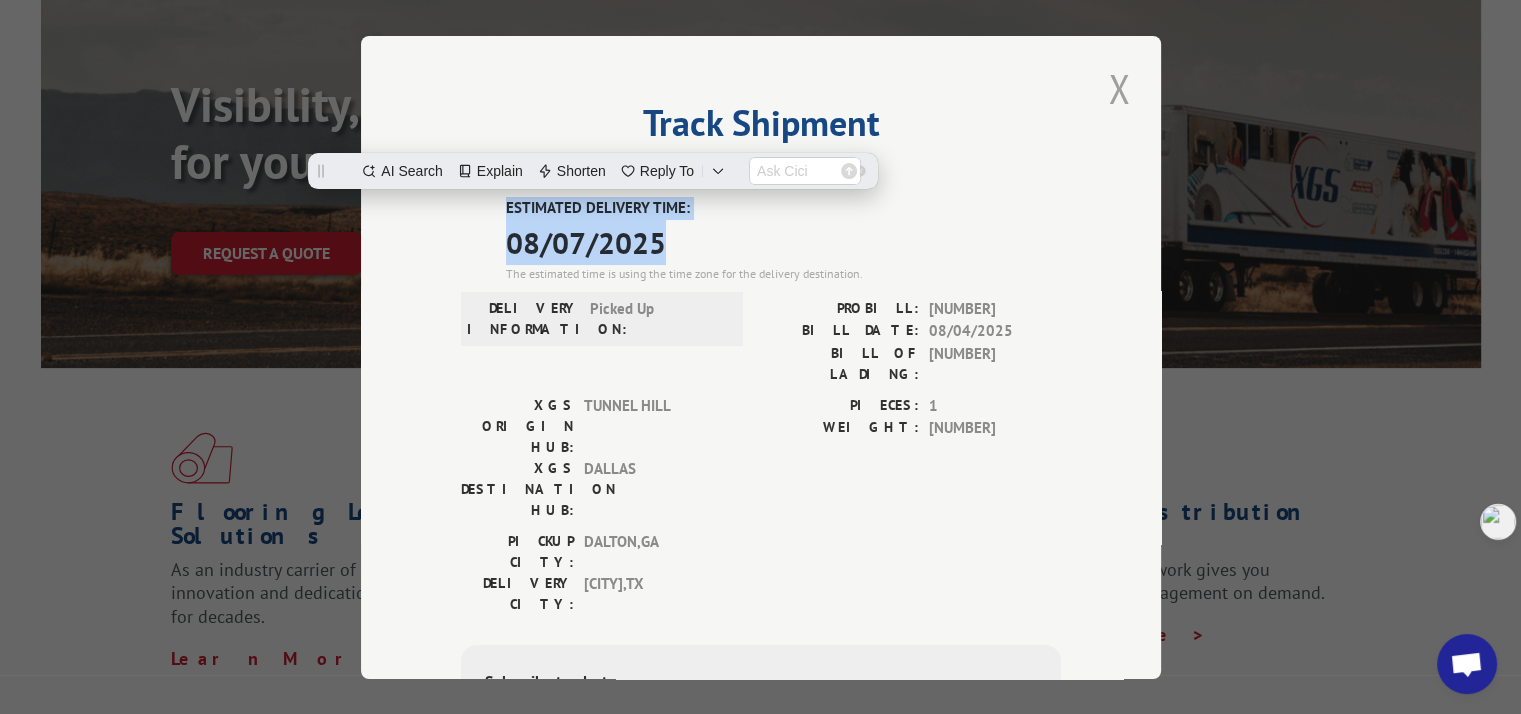 click at bounding box center (1119, 88) 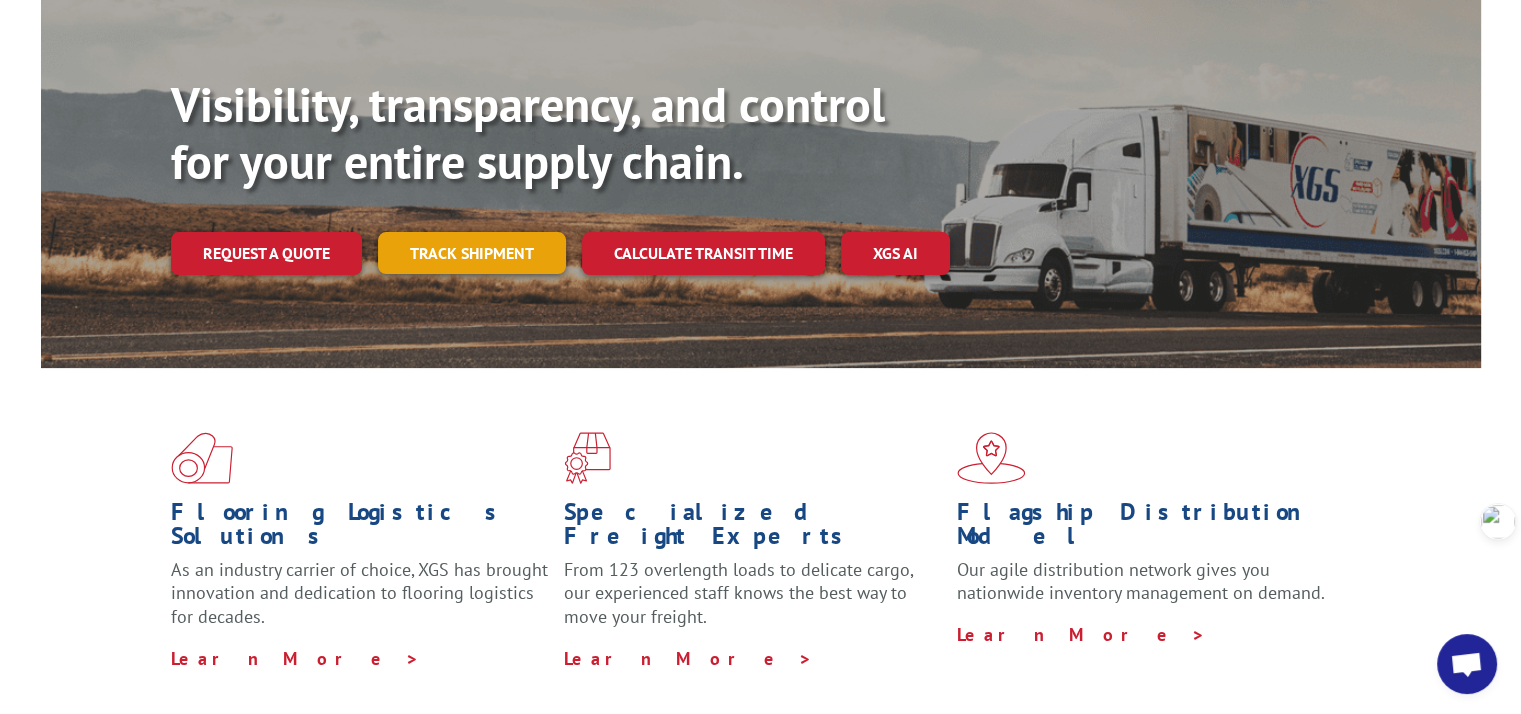 click on "Track shipment" at bounding box center [472, 253] 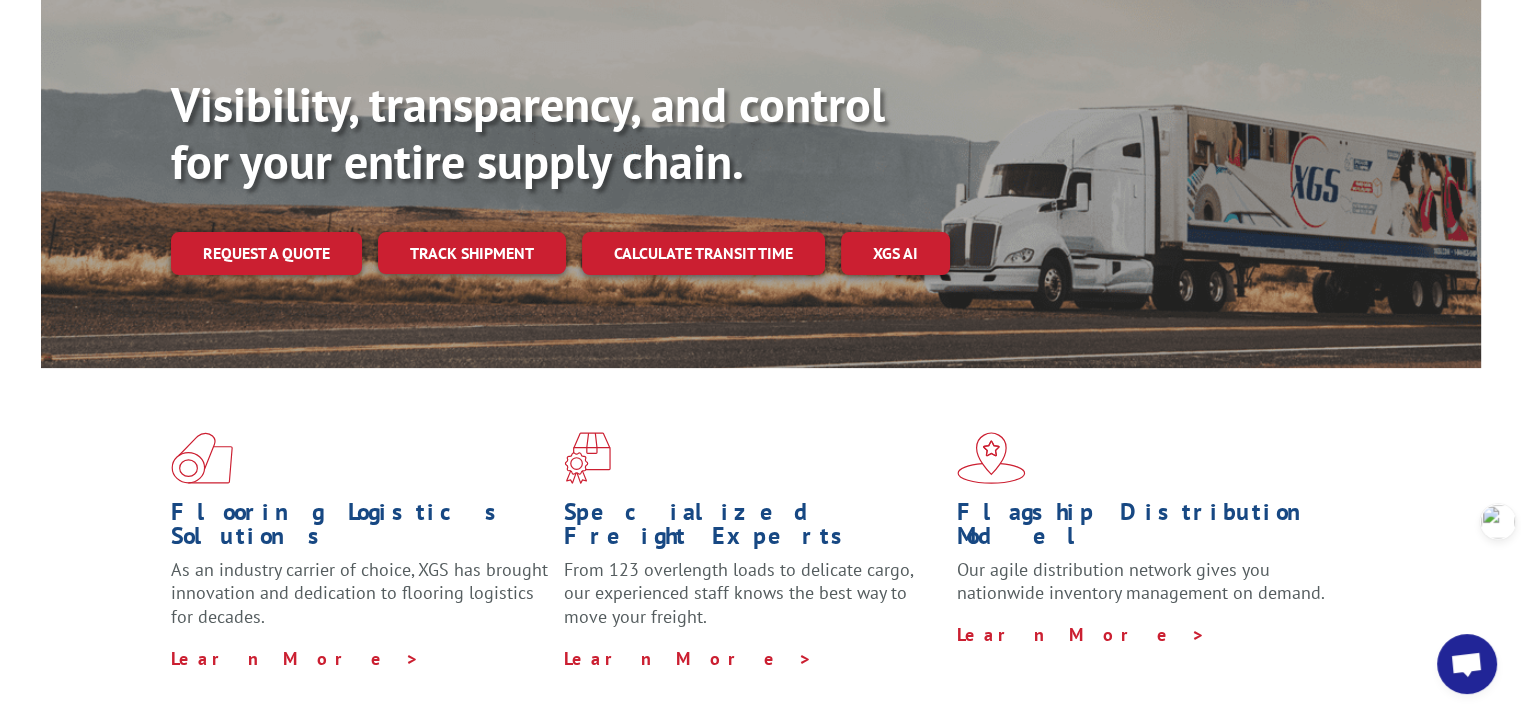 scroll, scrollTop: 0, scrollLeft: 0, axis: both 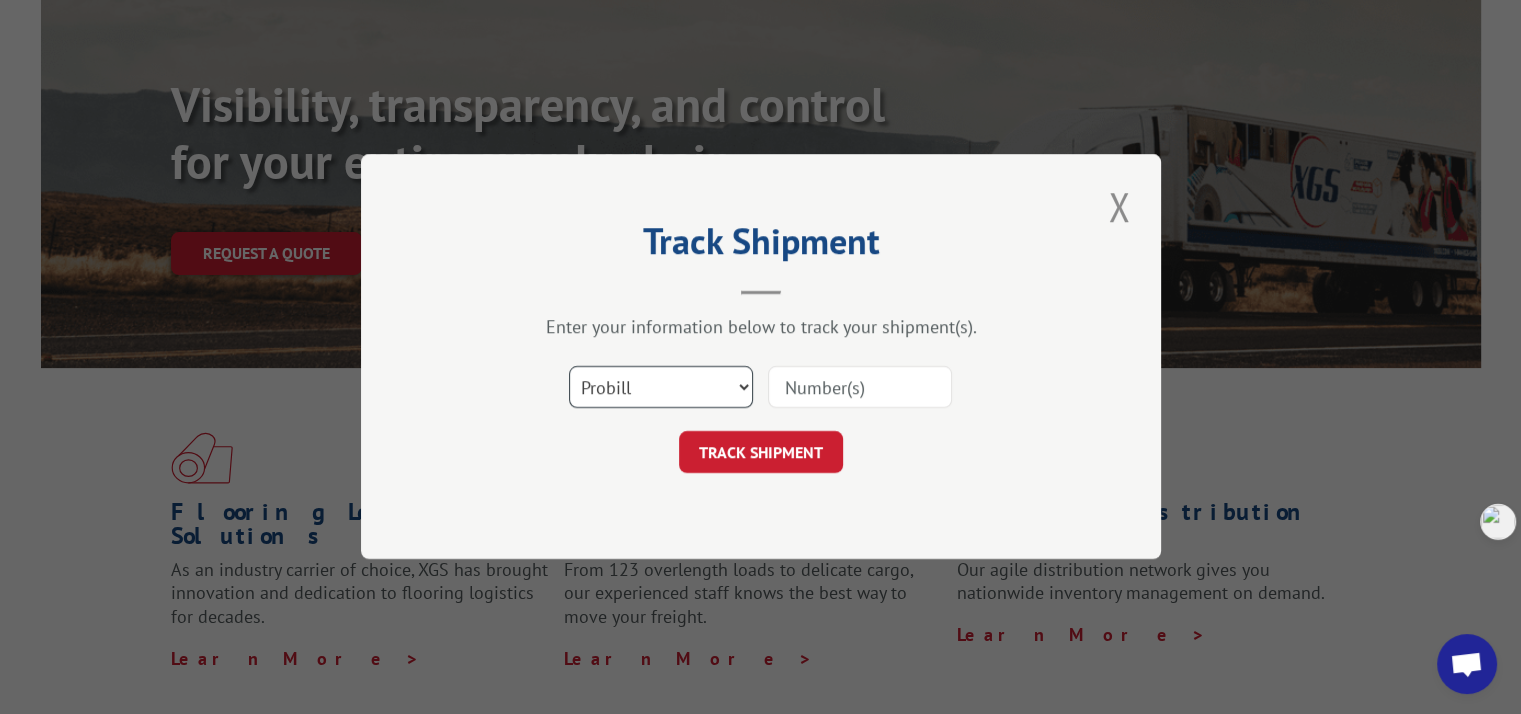 click on "Select category... Probill BOL PO" at bounding box center (661, 388) 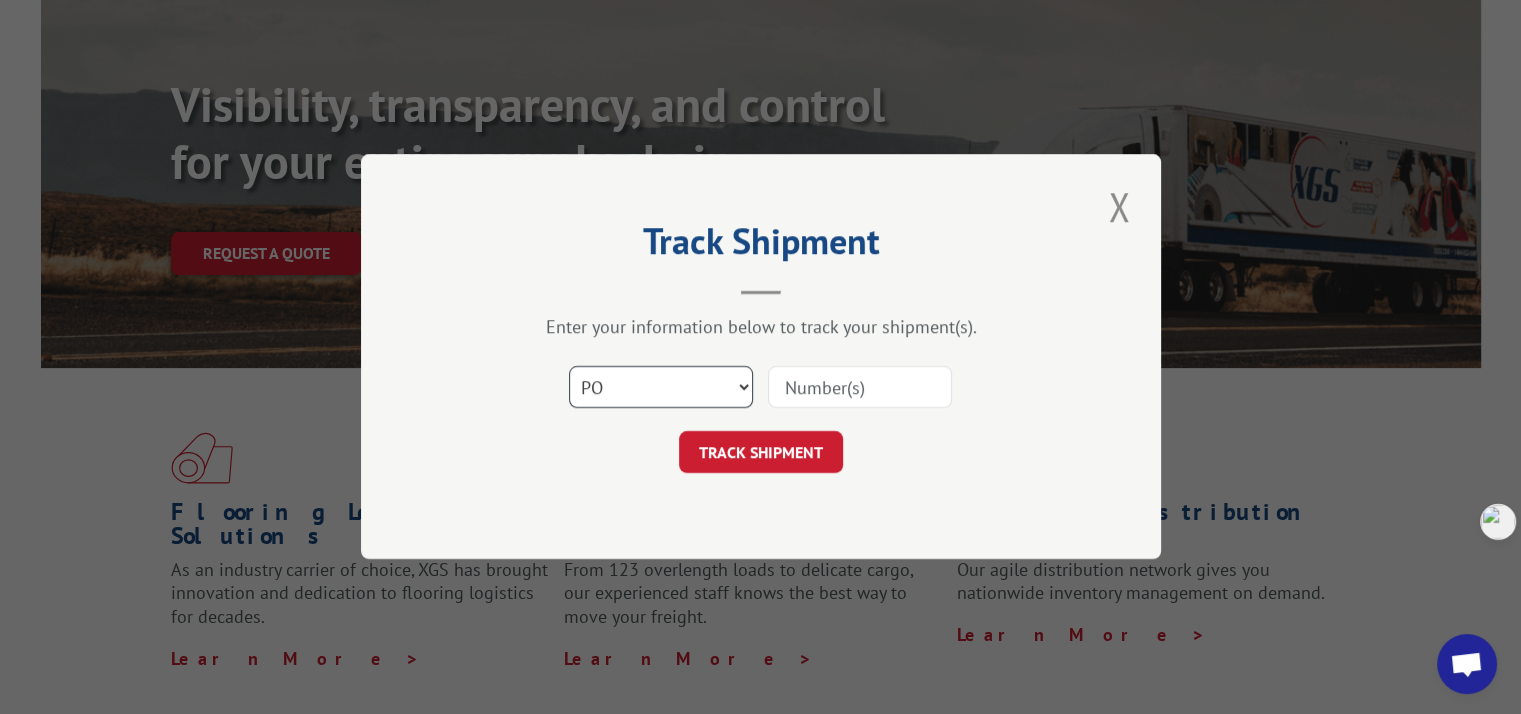 click on "Select category... Probill BOL PO" at bounding box center (661, 388) 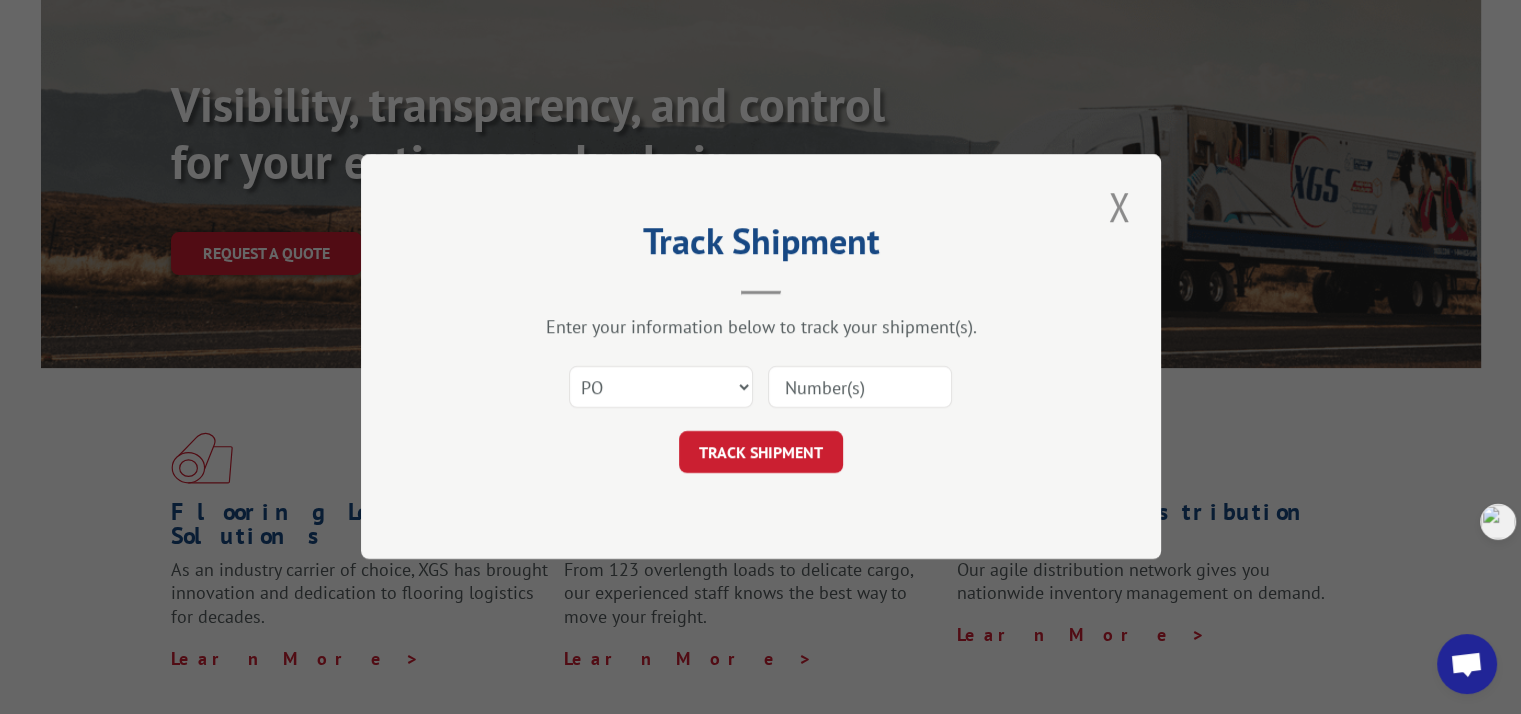 click at bounding box center (860, 388) 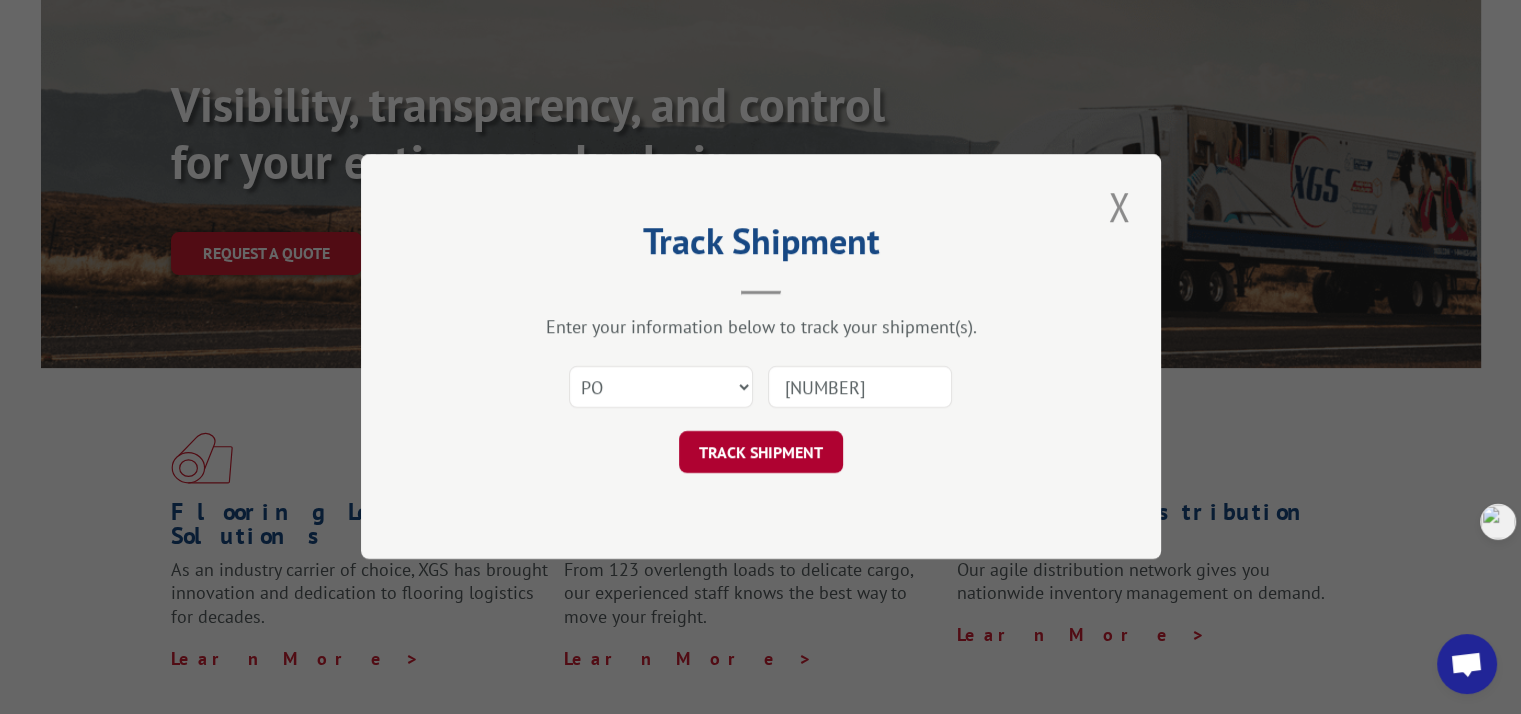 type on "[NUMBER]" 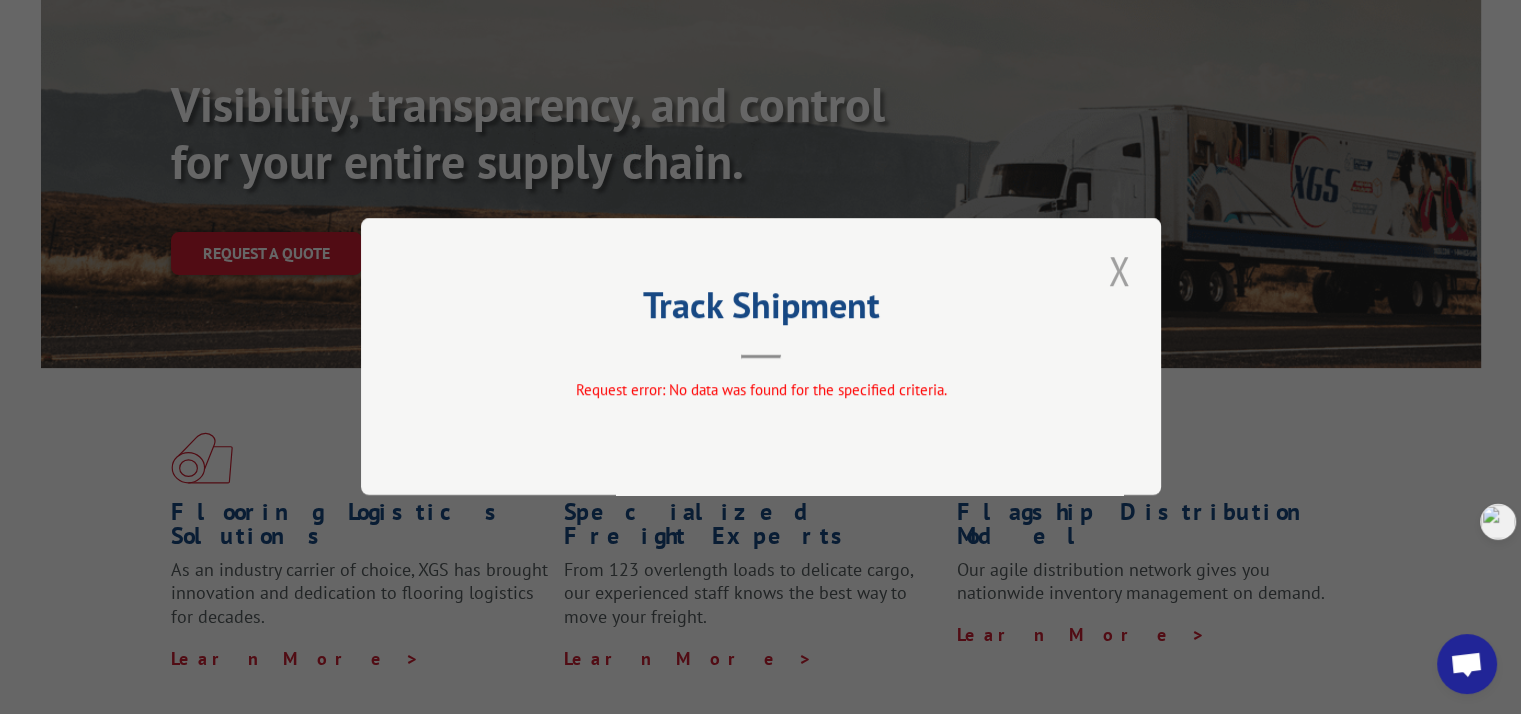 click at bounding box center (1119, 270) 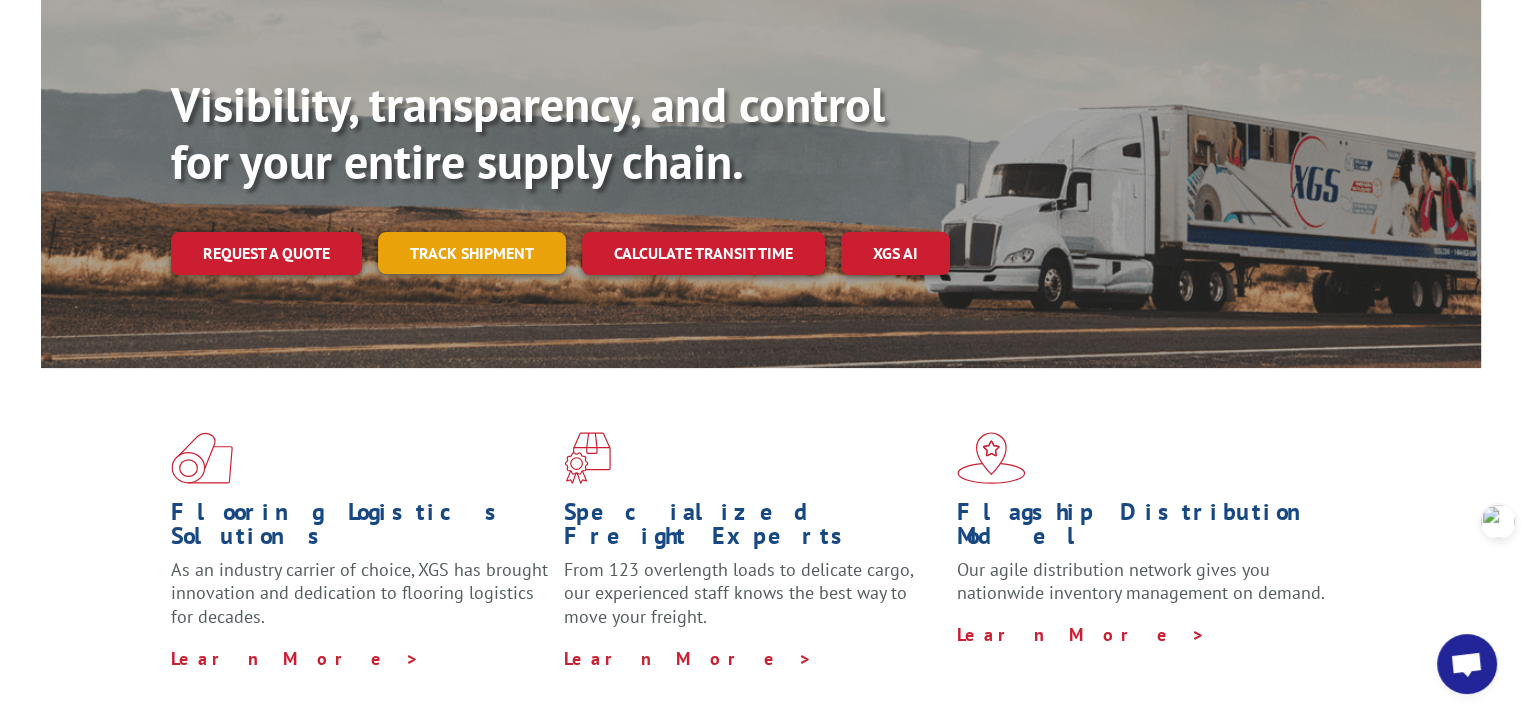 click on "Track shipment" at bounding box center [472, 253] 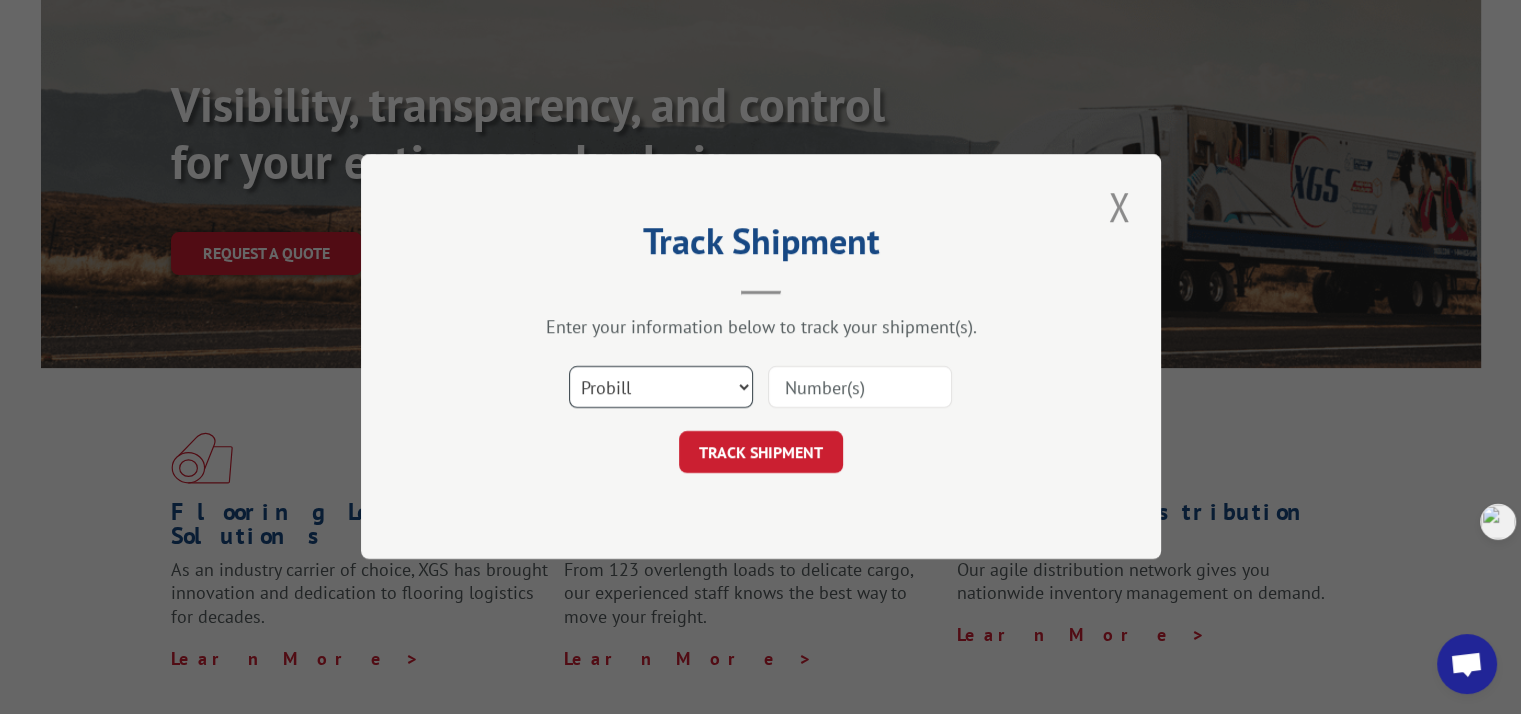 click on "Select category... Probill BOL PO" at bounding box center [661, 388] 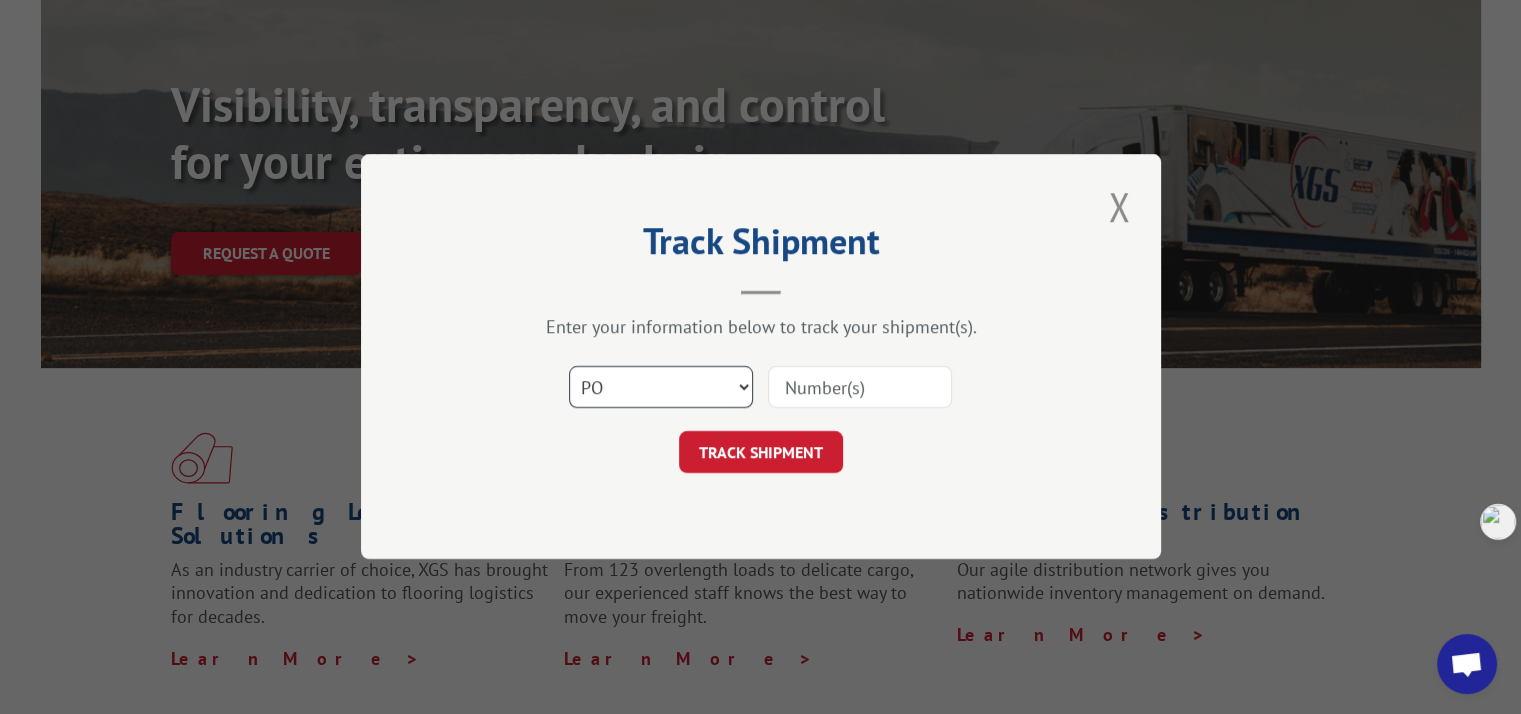 click on "Select category... Probill BOL PO" at bounding box center [661, 388] 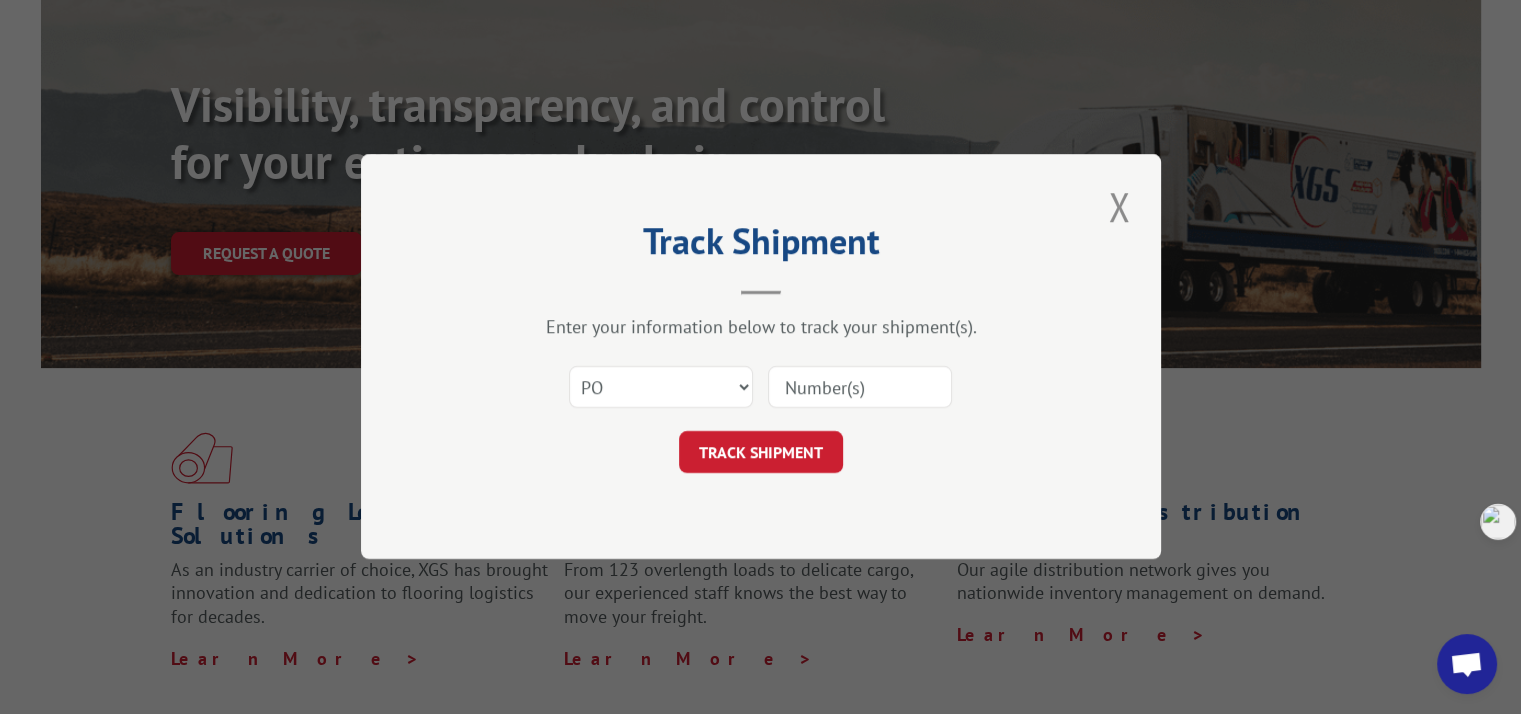 click at bounding box center (860, 388) 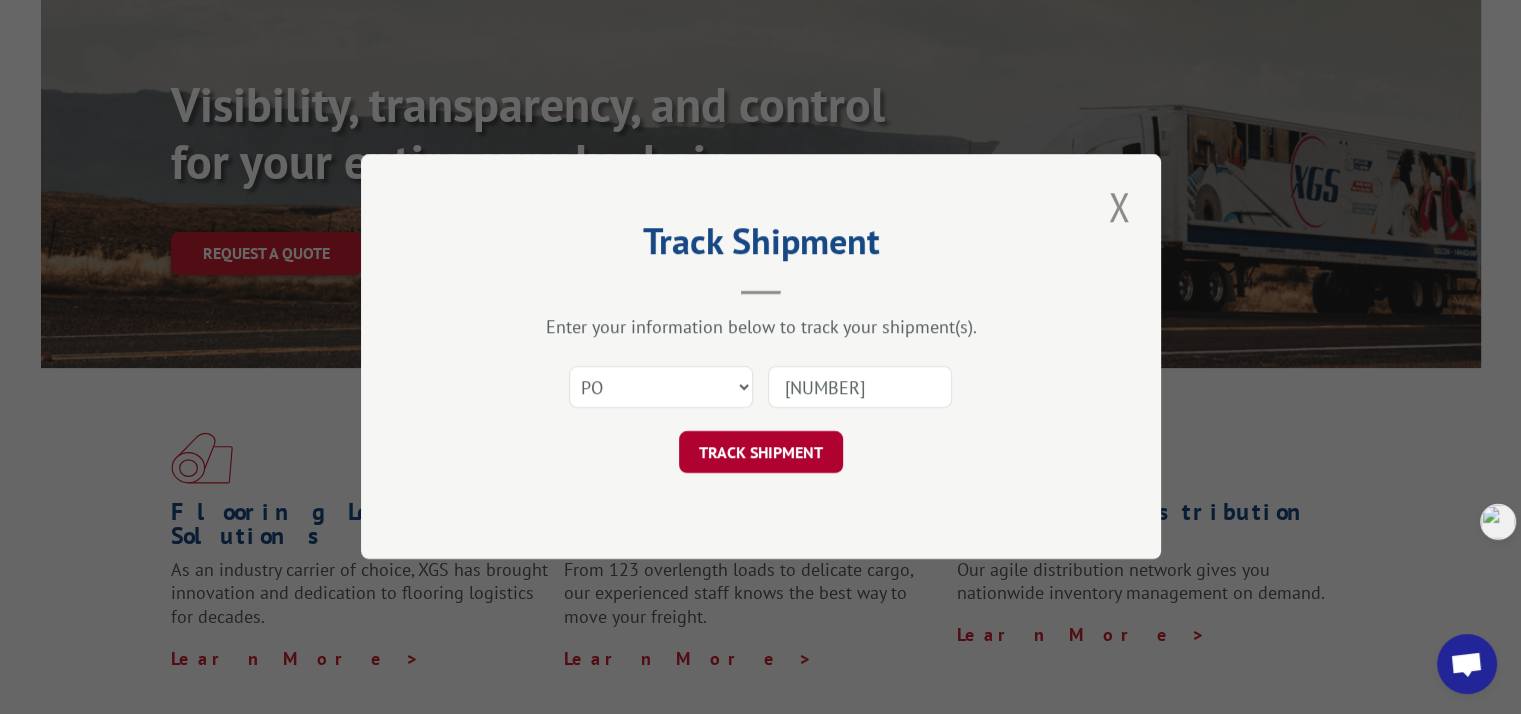 type on "[NUMBER]" 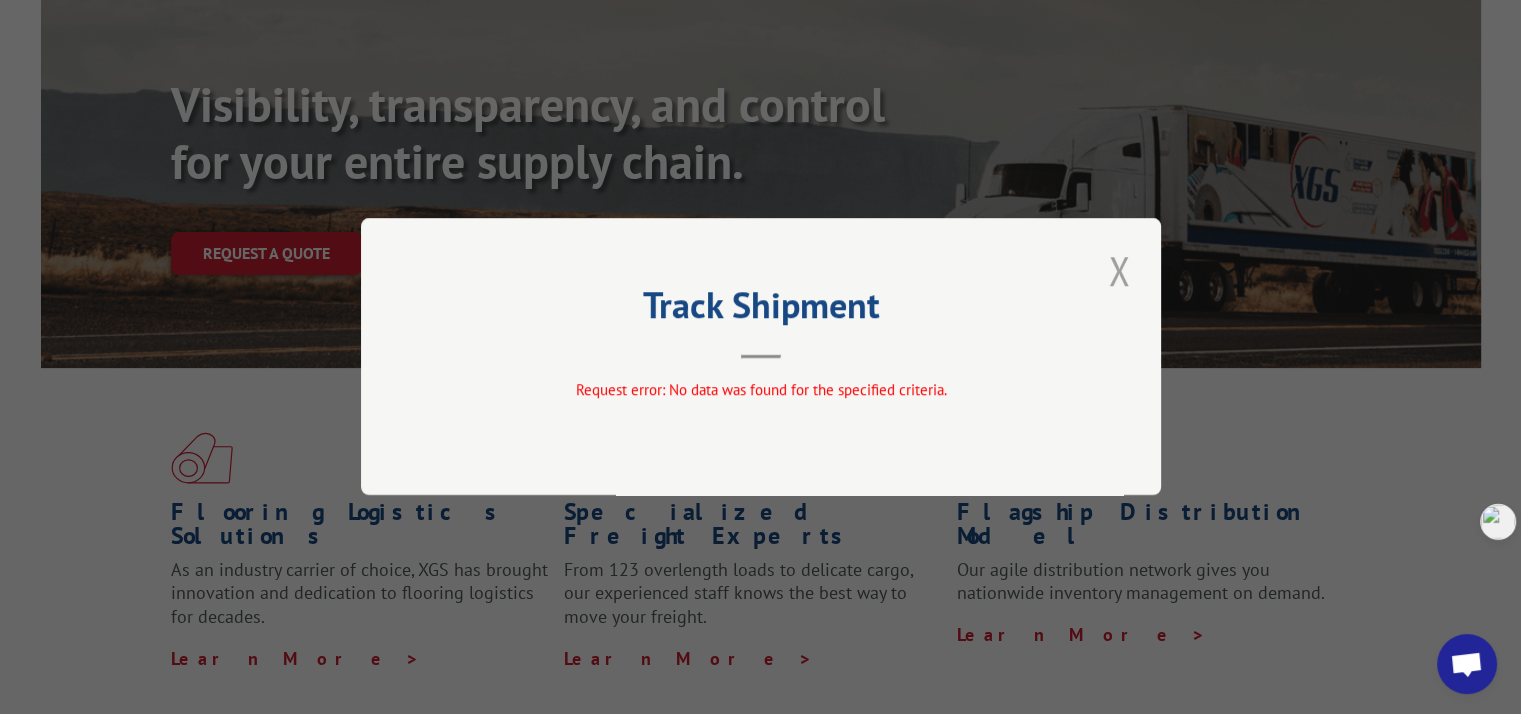 click at bounding box center [1119, 270] 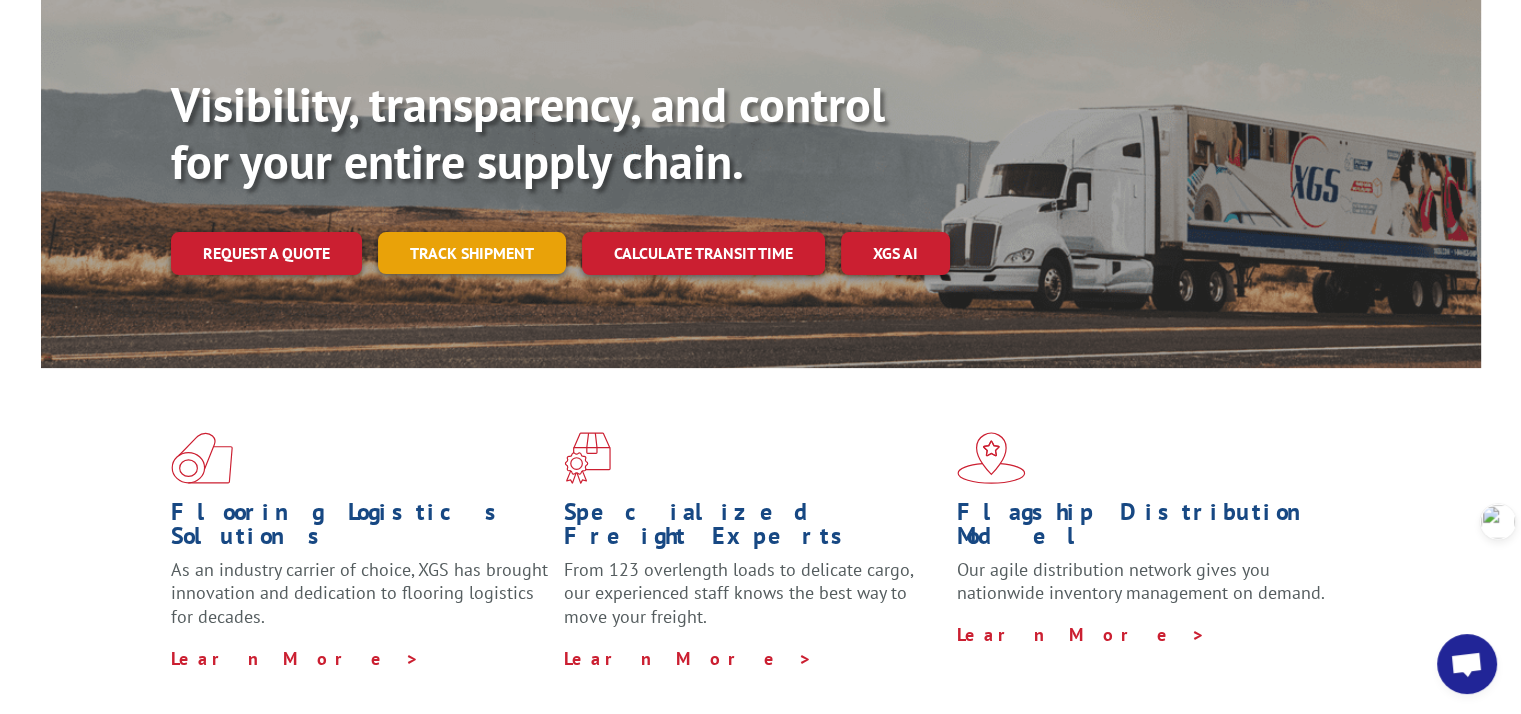 click on "Track shipment" at bounding box center [472, 253] 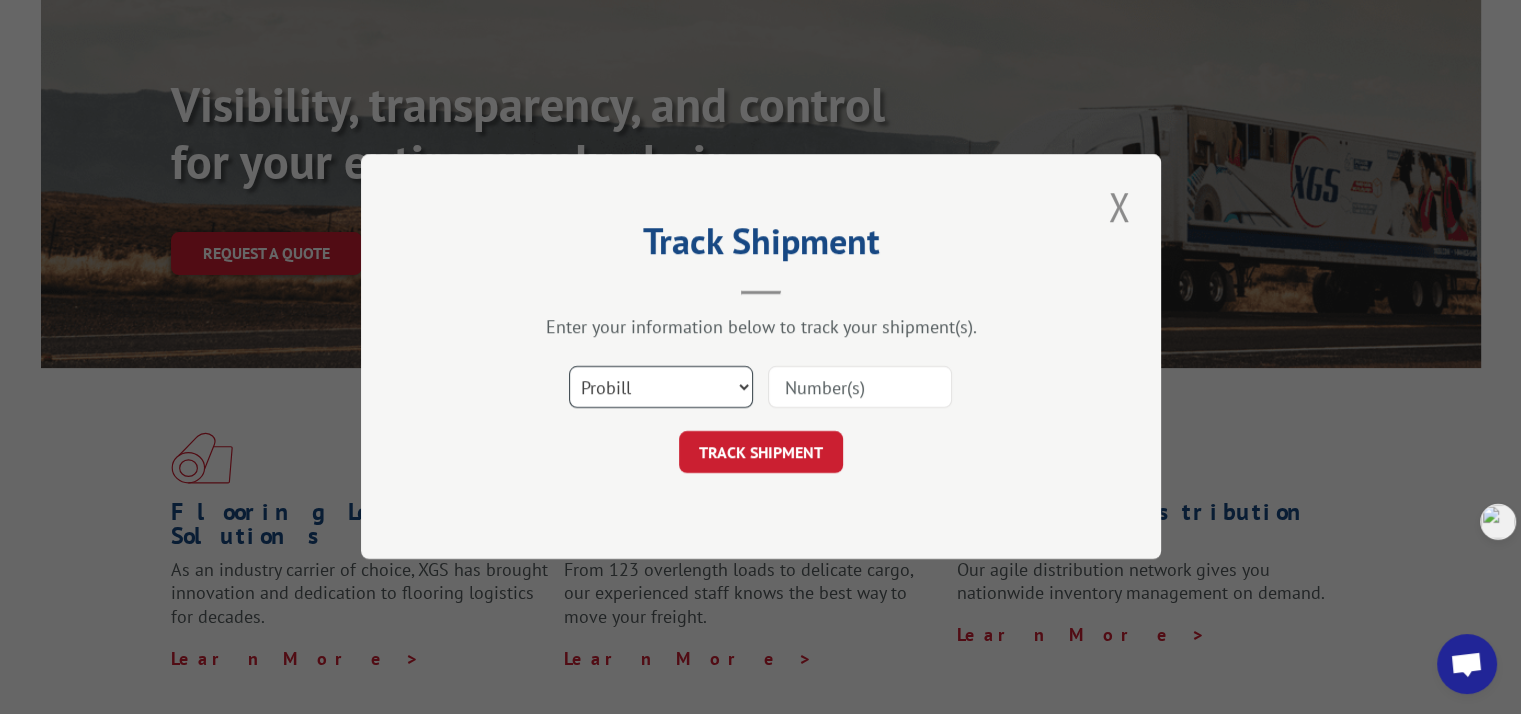 drag, startPoint x: 664, startPoint y: 382, endPoint x: 660, endPoint y: 402, distance: 20.396078 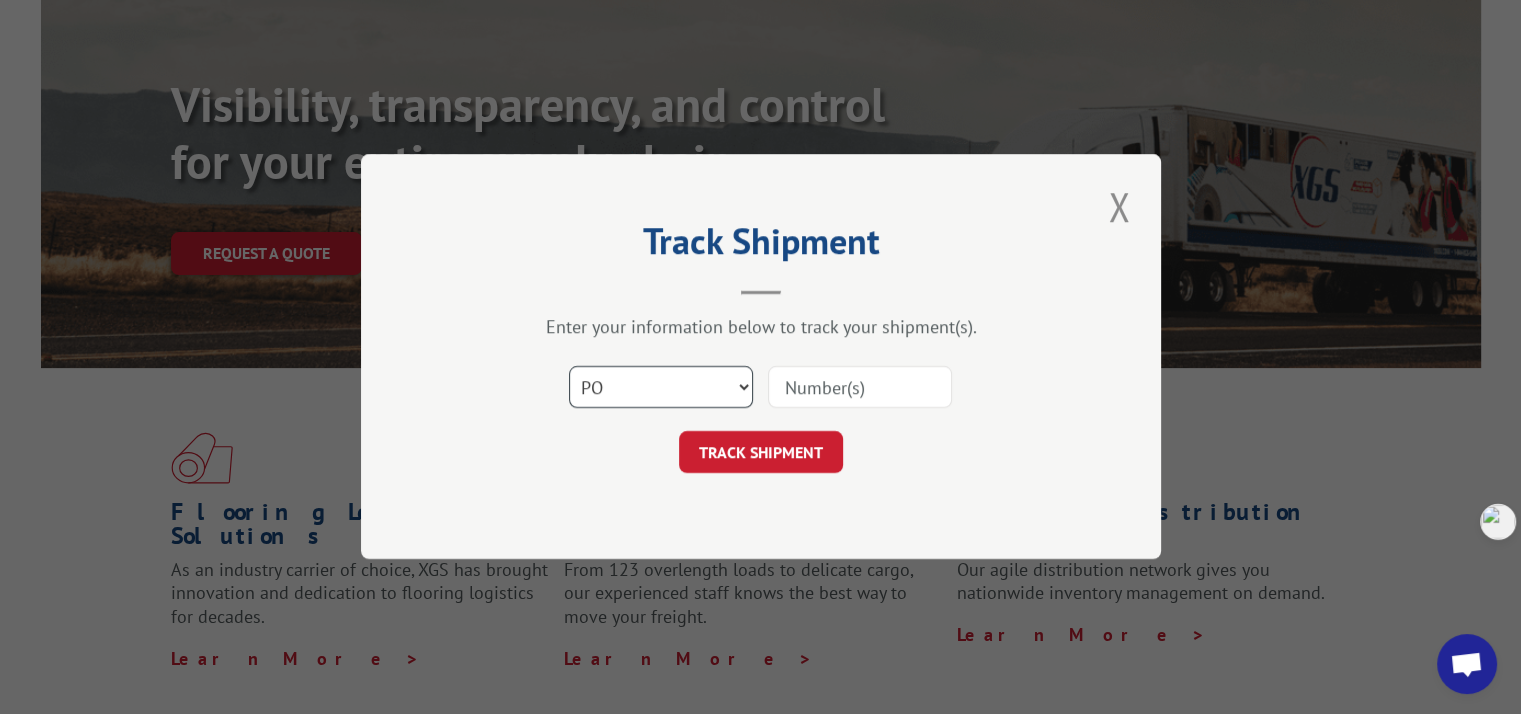 click on "Select category... Probill BOL PO" at bounding box center [661, 388] 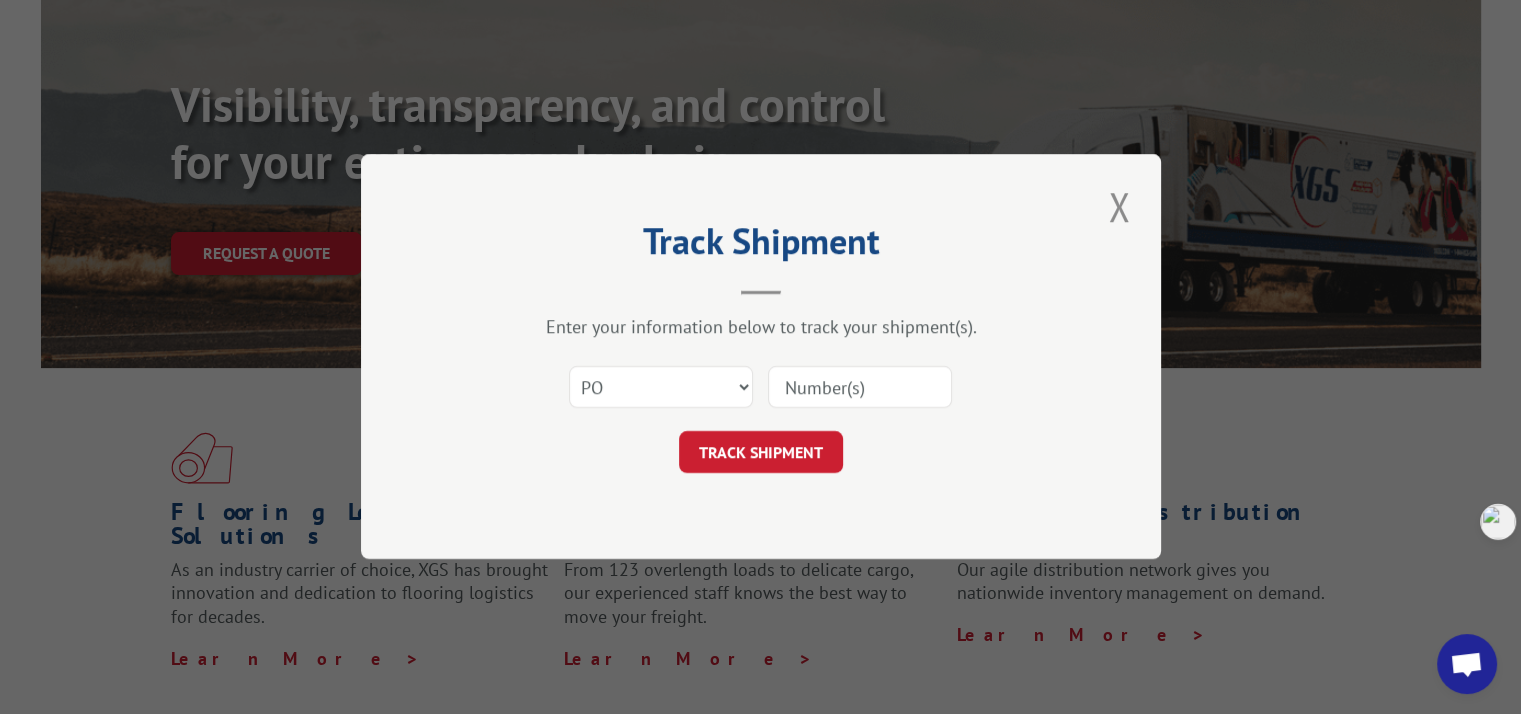 click at bounding box center (860, 388) 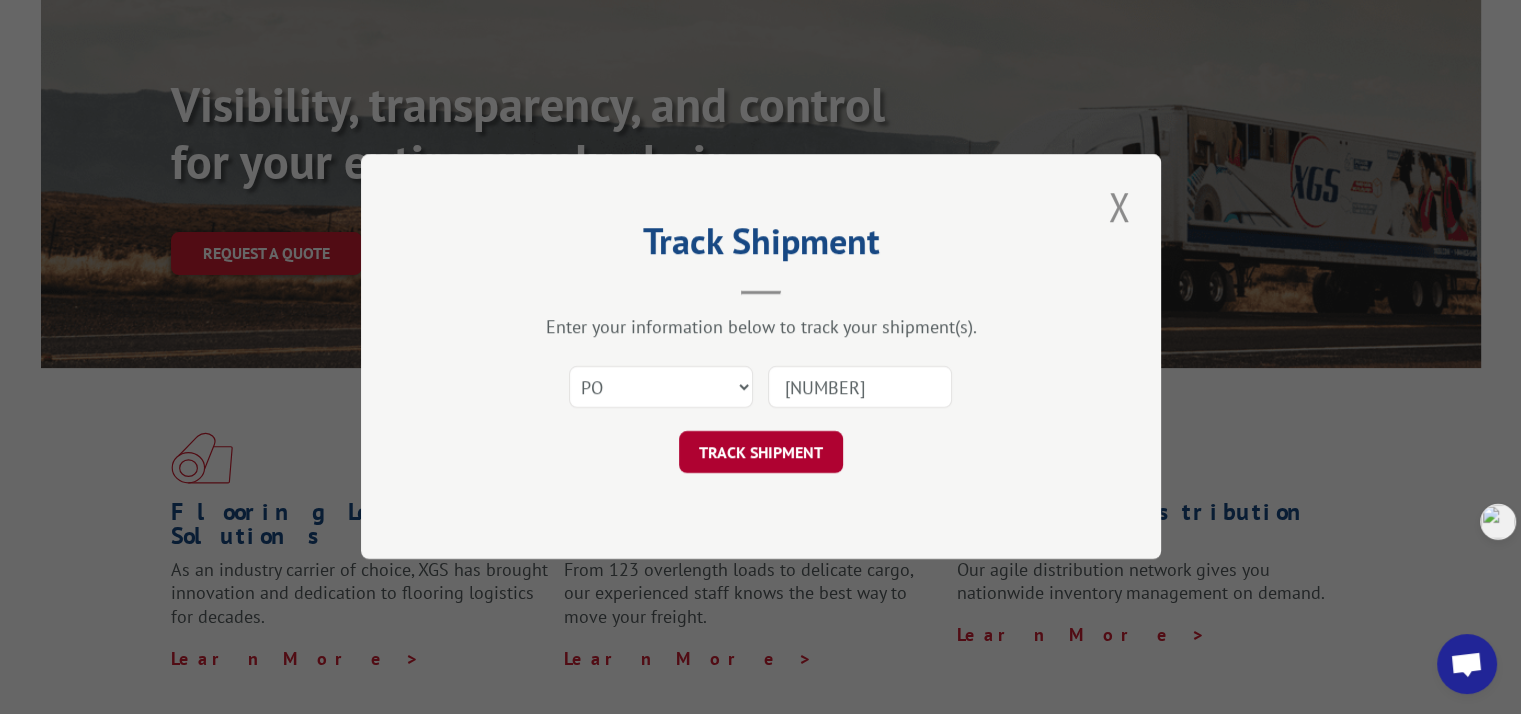 type on "[NUMBER]" 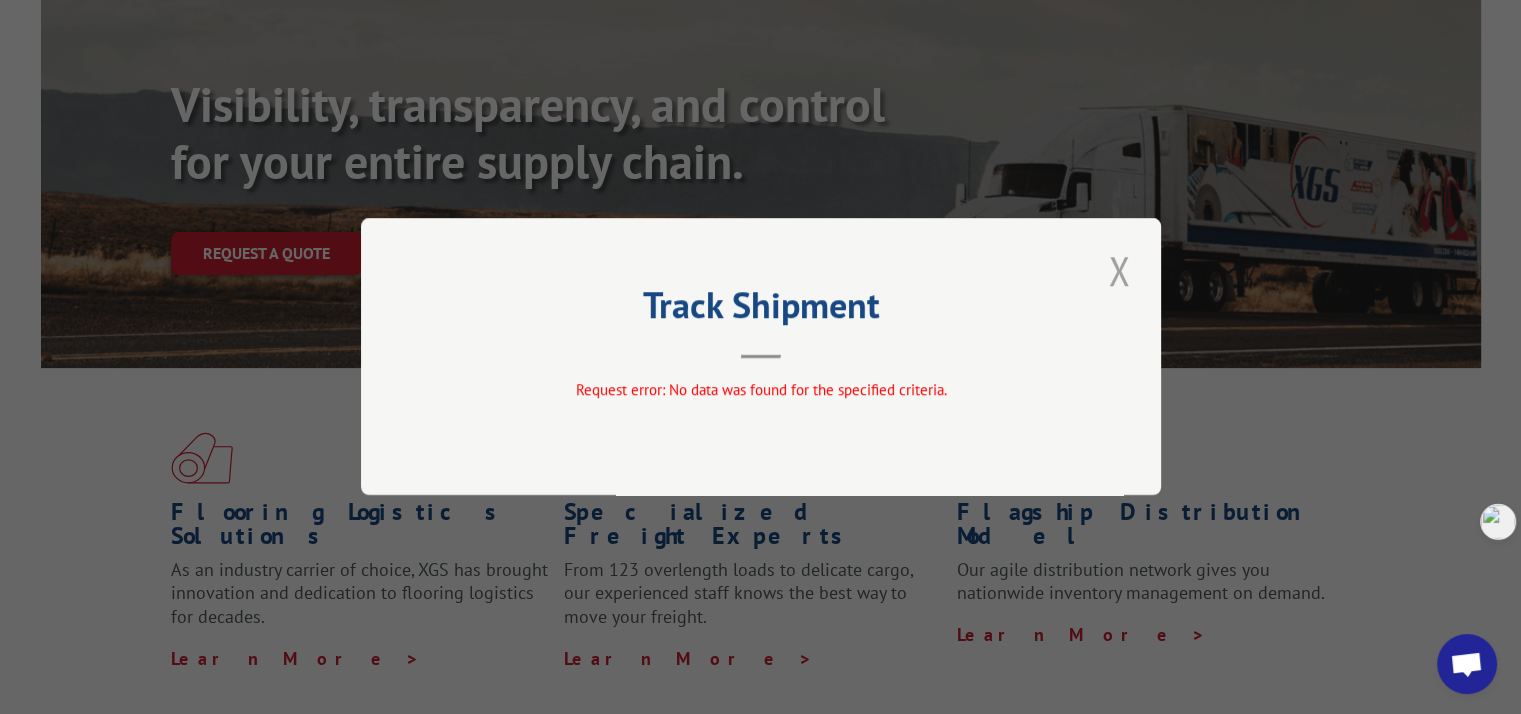 click at bounding box center (1119, 270) 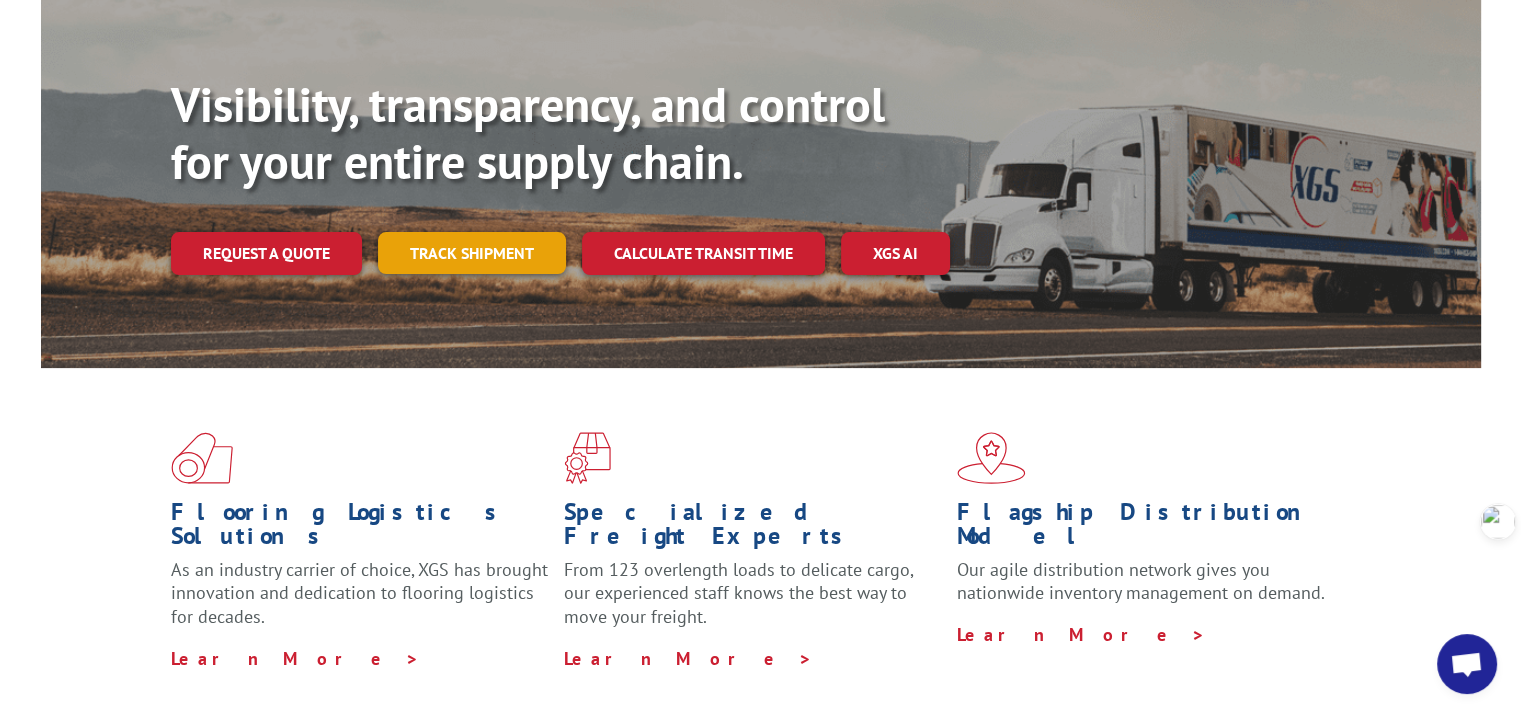 click on "Track shipment" at bounding box center (472, 253) 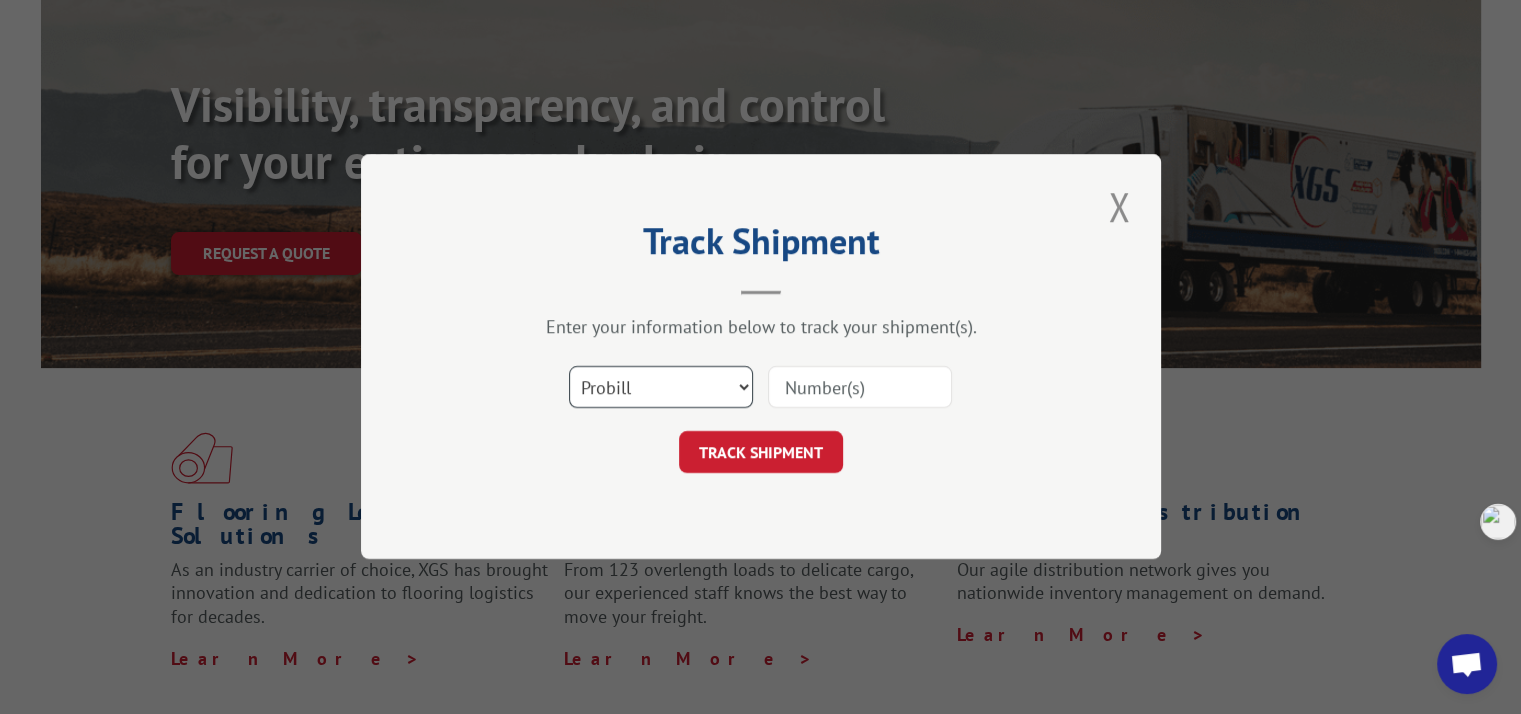 click on "Select category... Probill BOL PO" at bounding box center (661, 388) 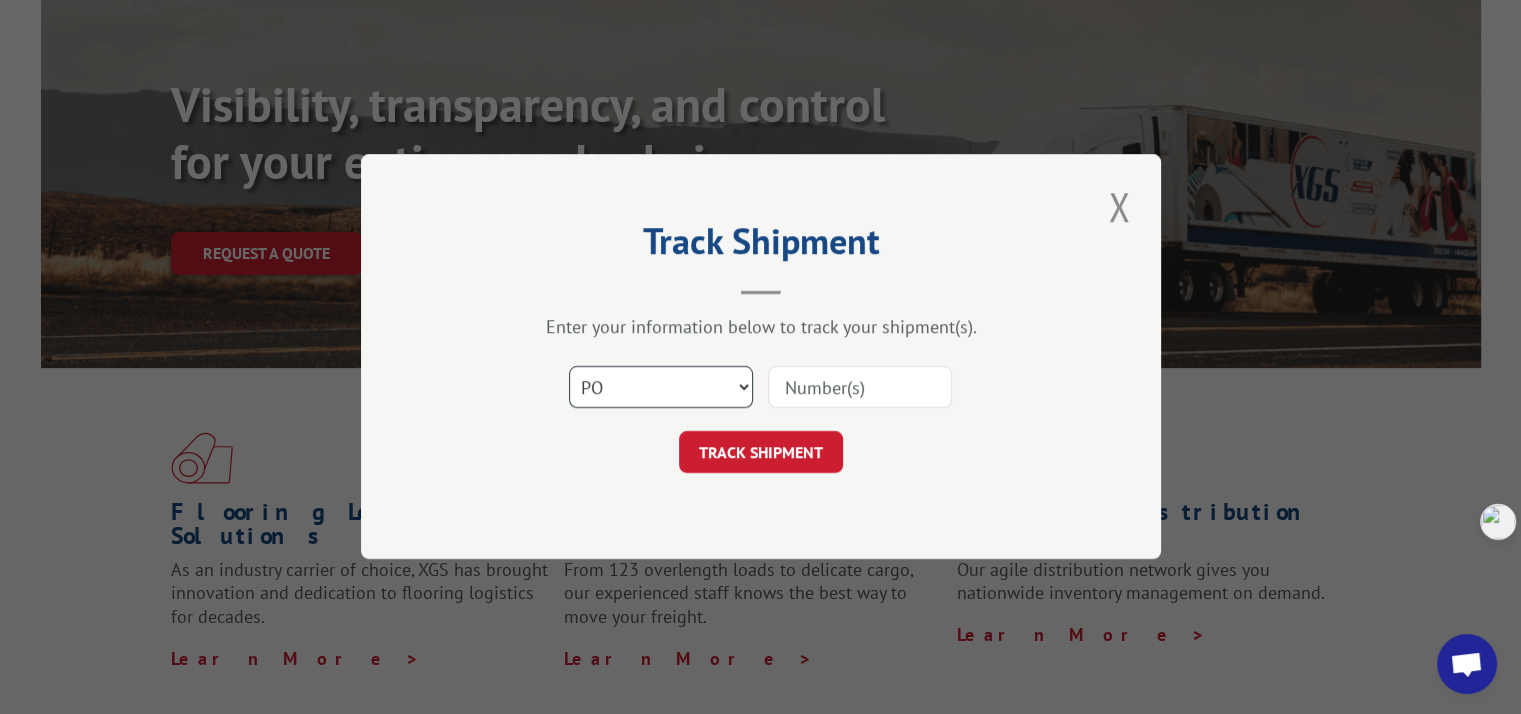 click on "Select category... Probill BOL PO" at bounding box center (661, 388) 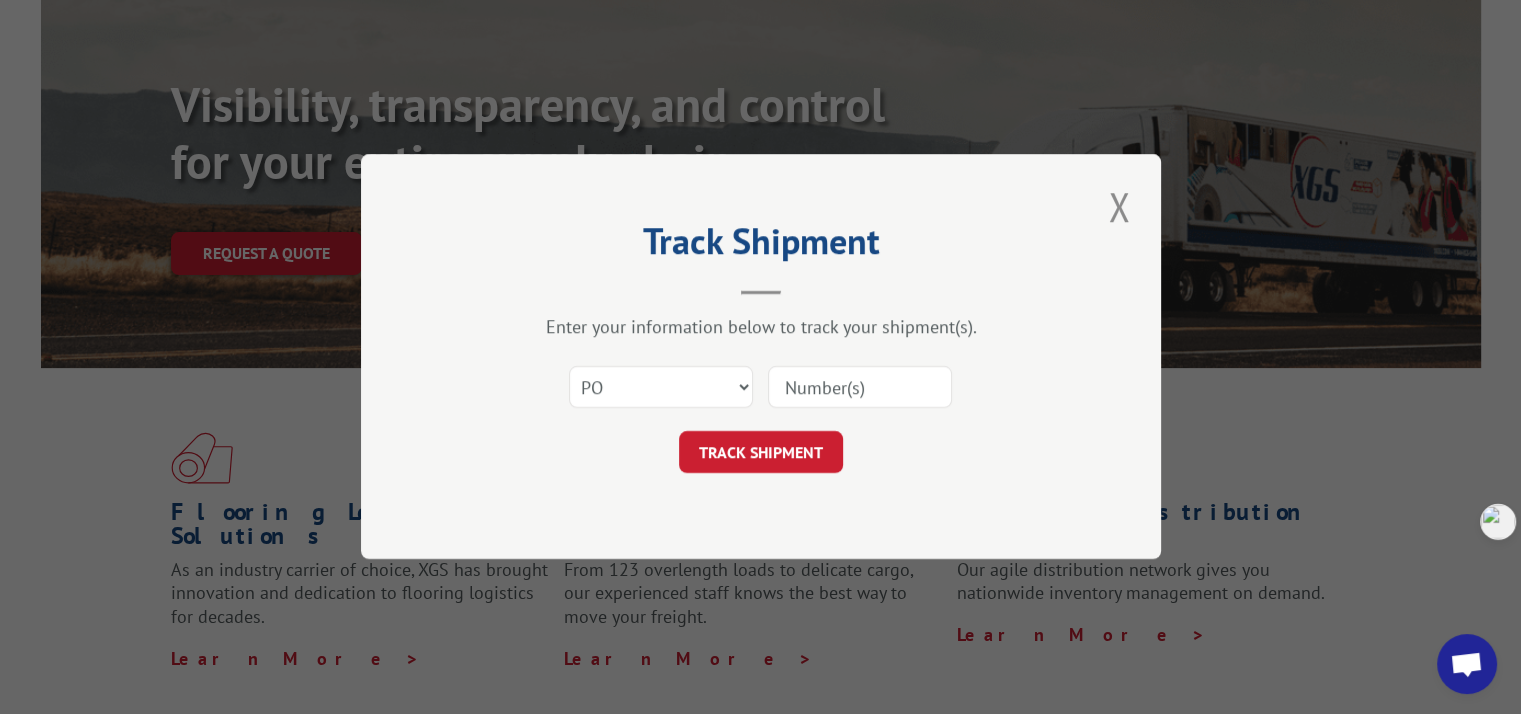 click at bounding box center (860, 388) 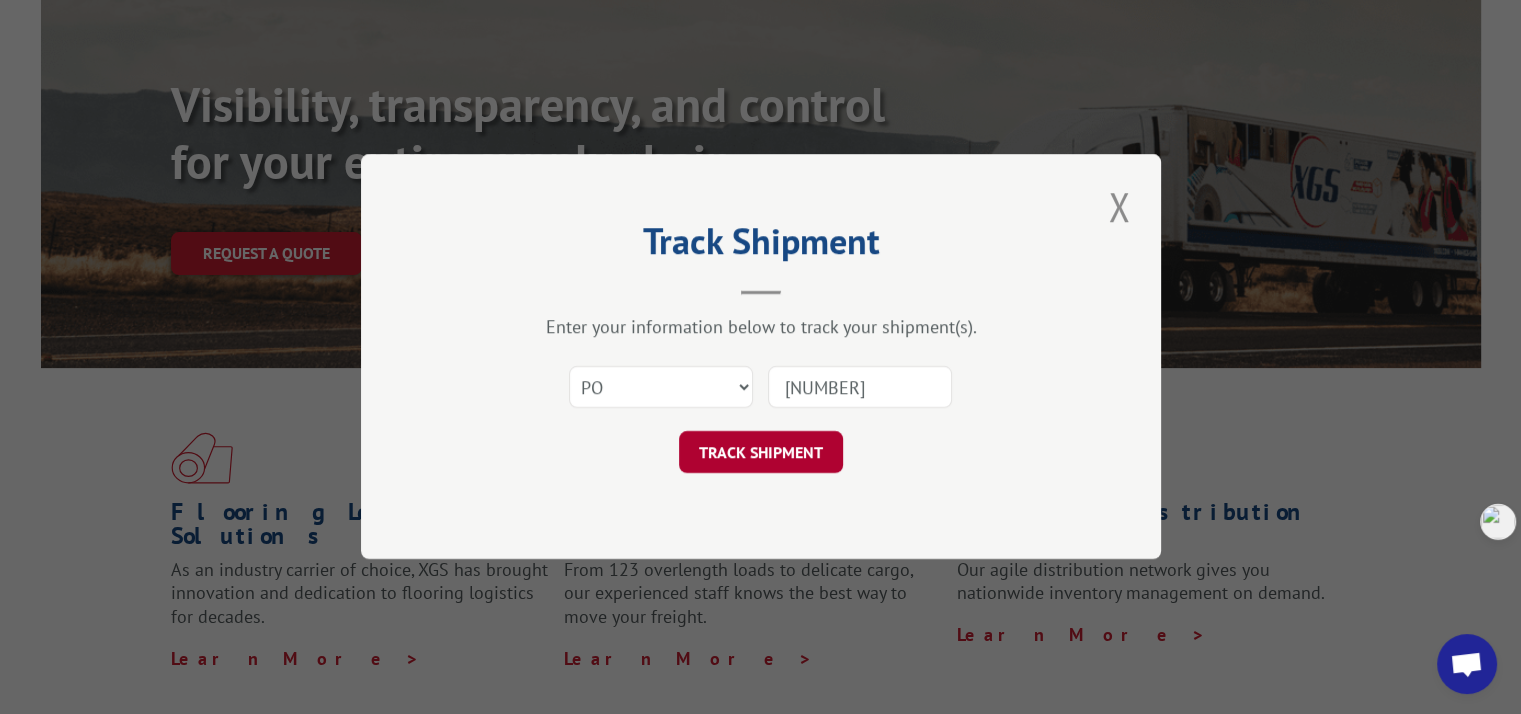 type on "[NUMBER]" 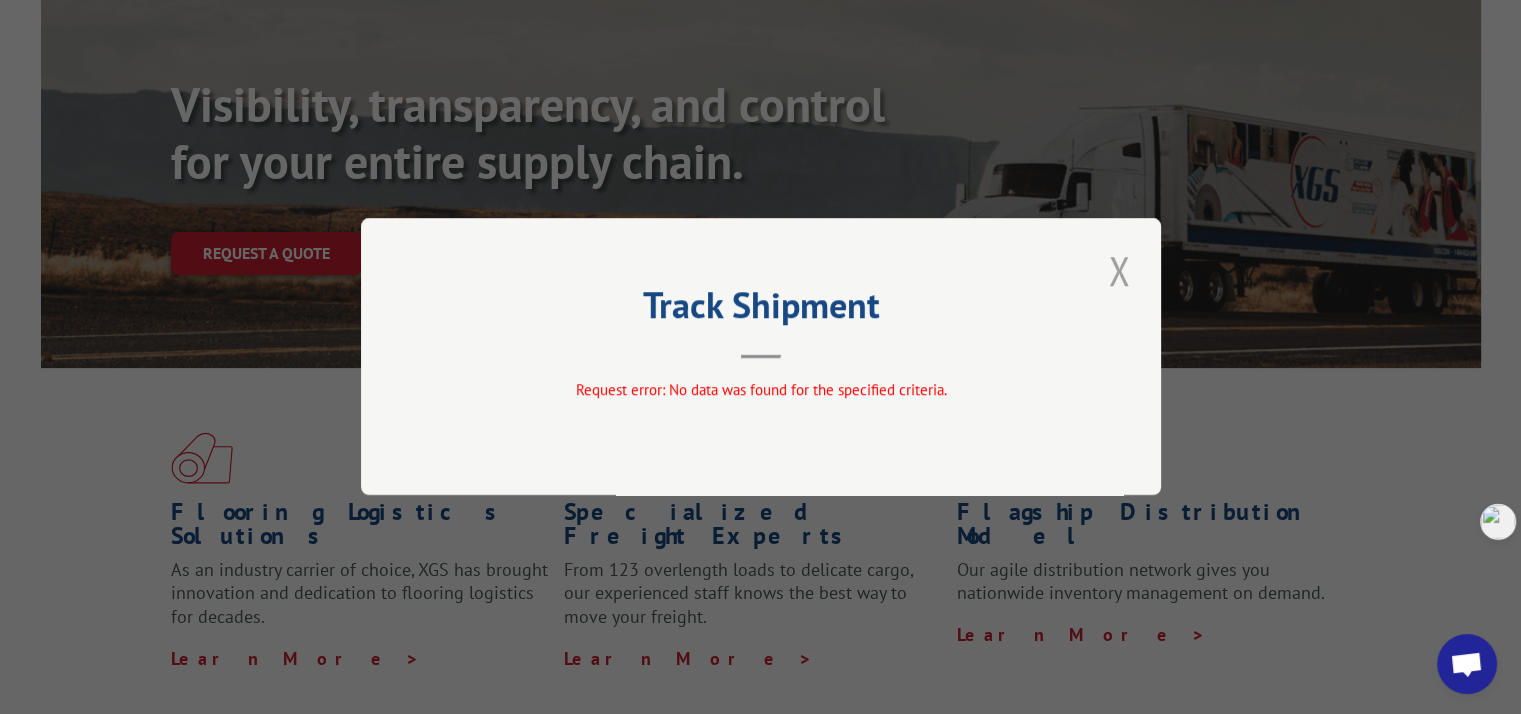 click at bounding box center (1119, 270) 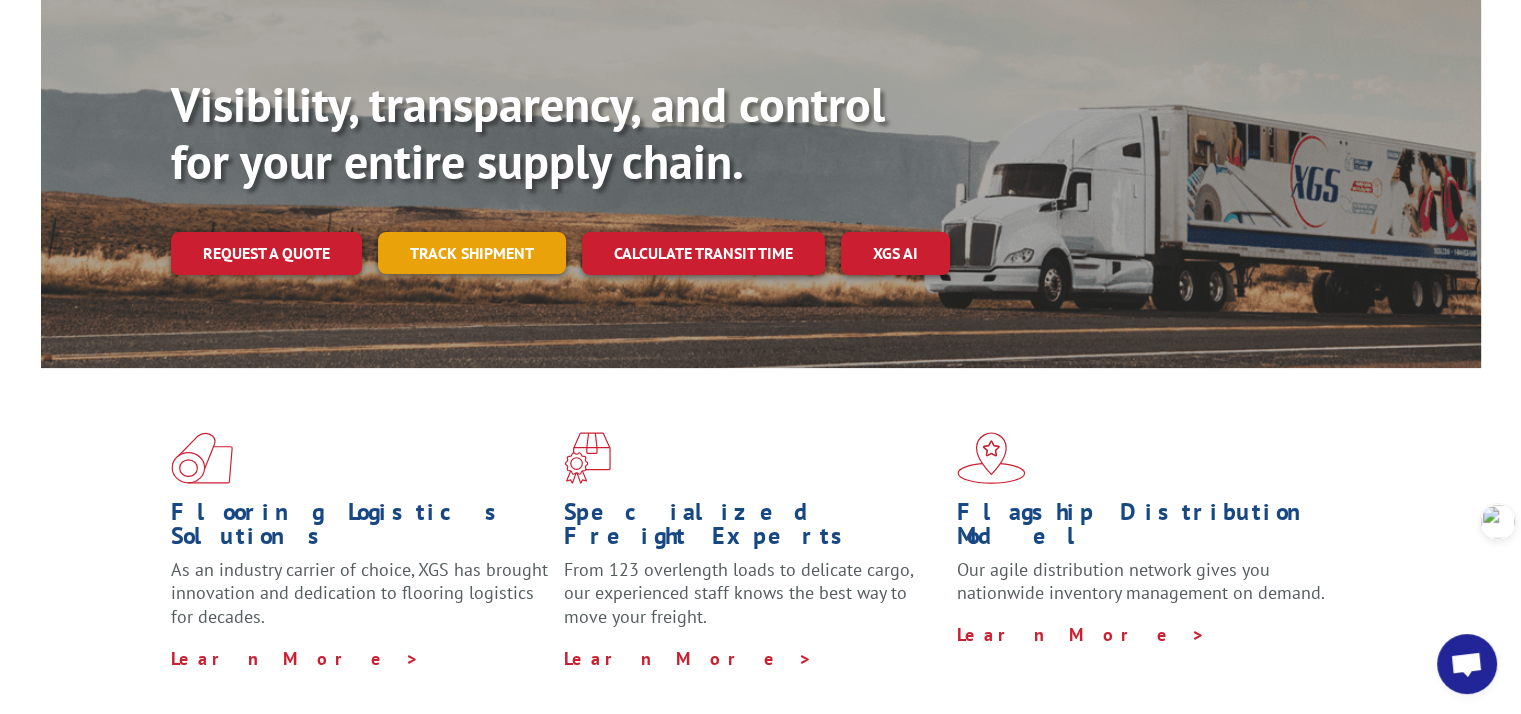 click on "Track shipment" at bounding box center (472, 253) 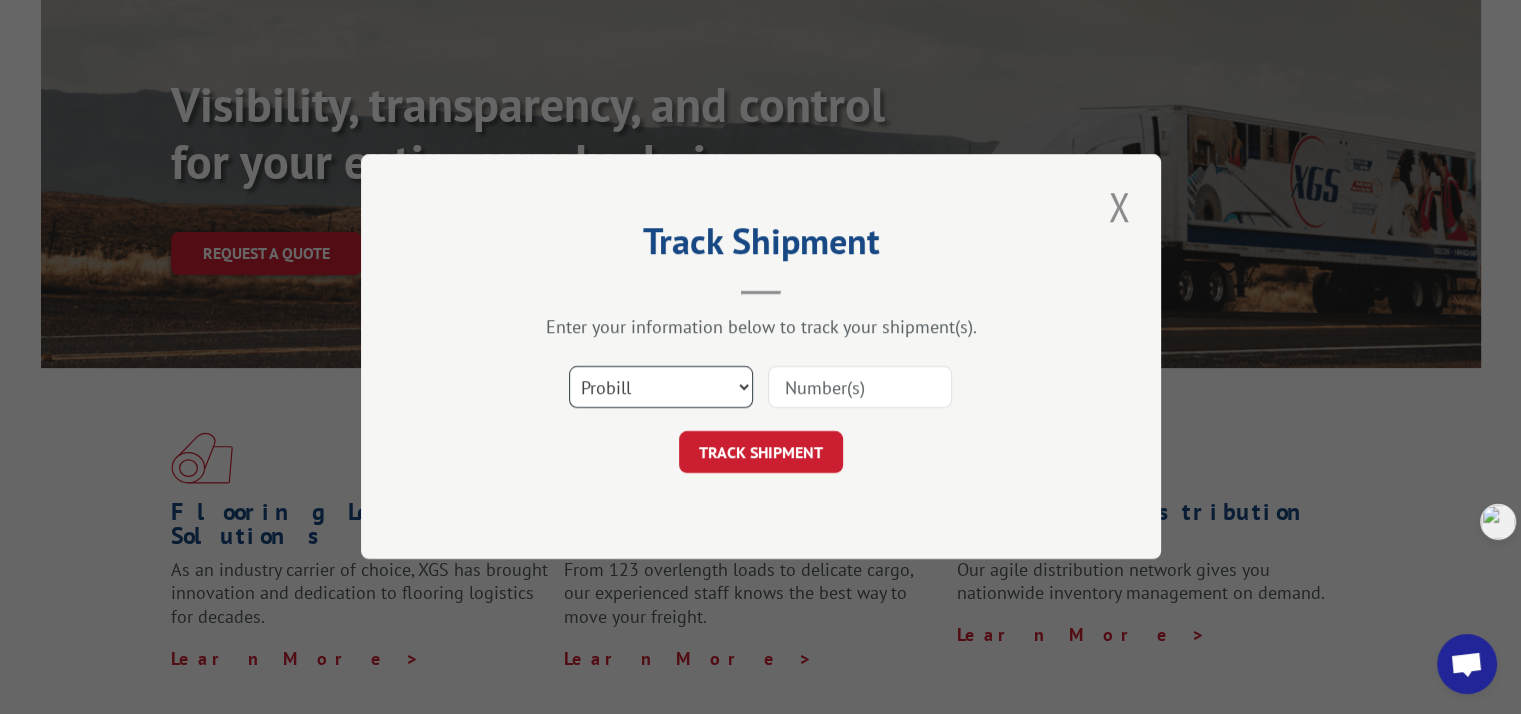 click on "Select category... Probill BOL PO" at bounding box center (661, 388) 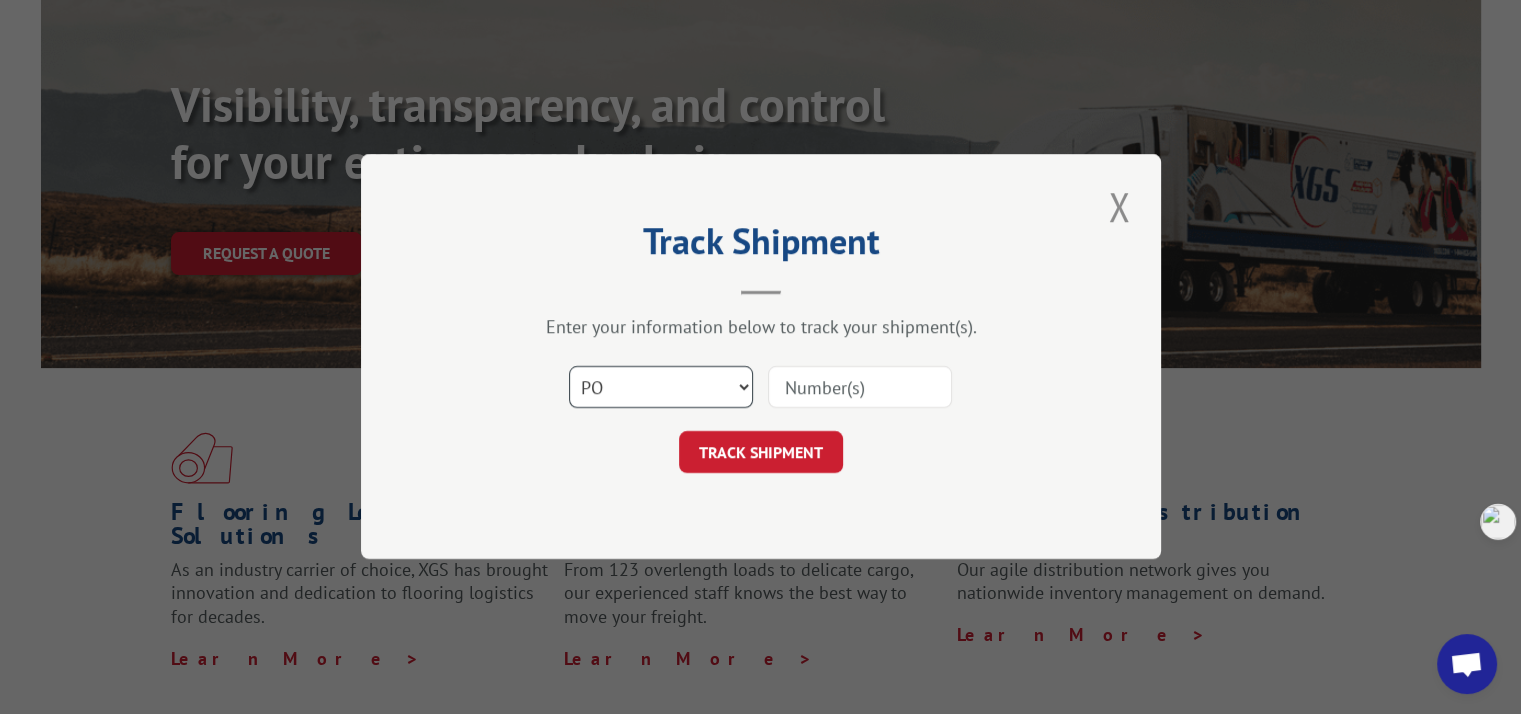 click on "Select category... Probill BOL PO" at bounding box center [661, 388] 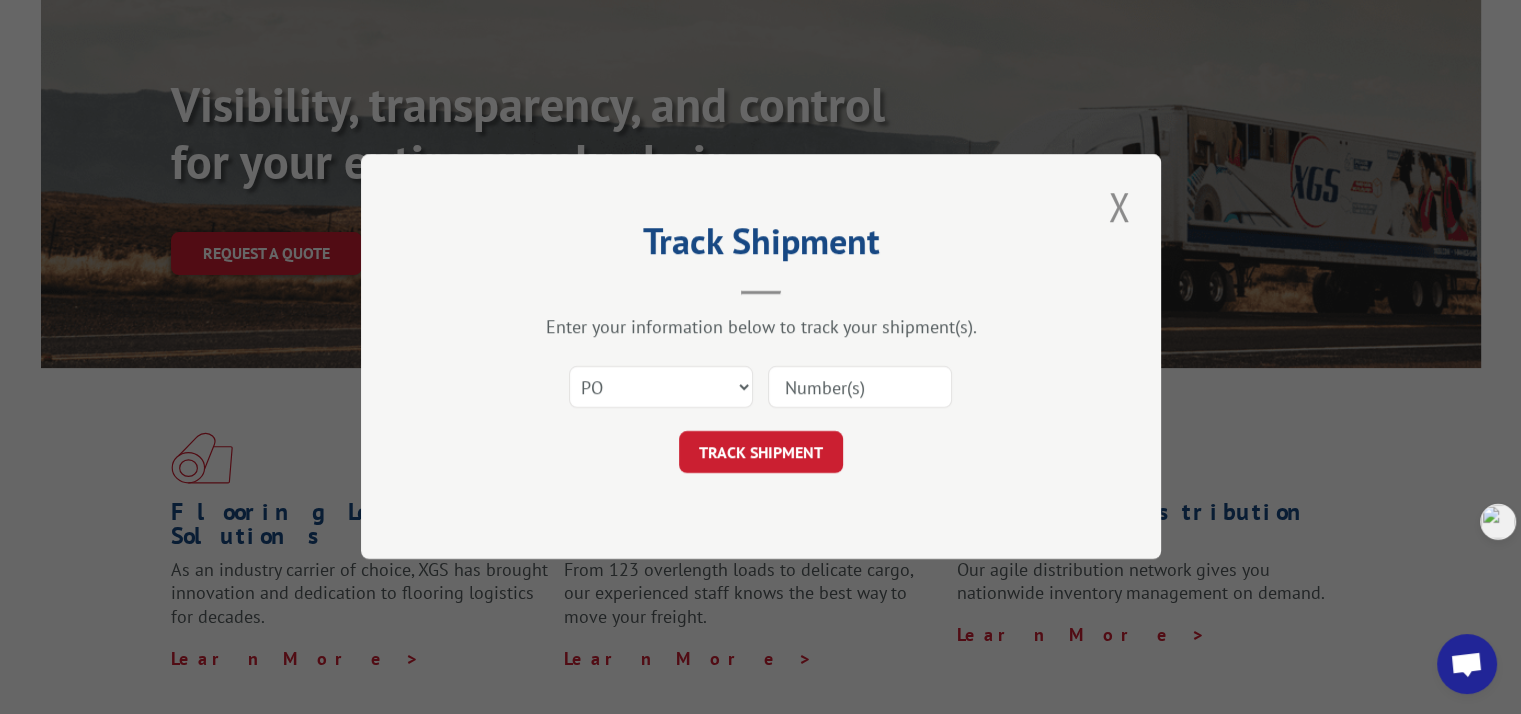 click at bounding box center [860, 388] 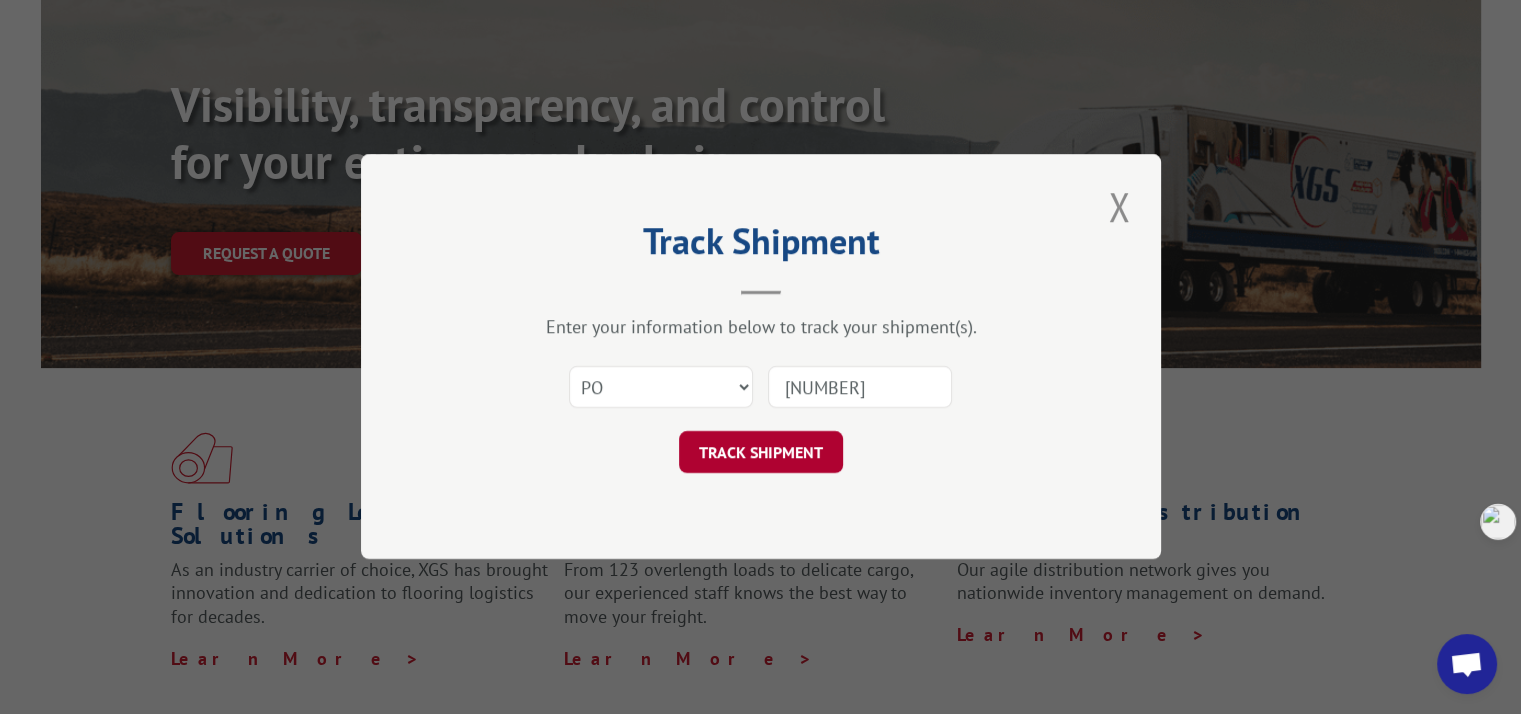 type on "[NUMBER]" 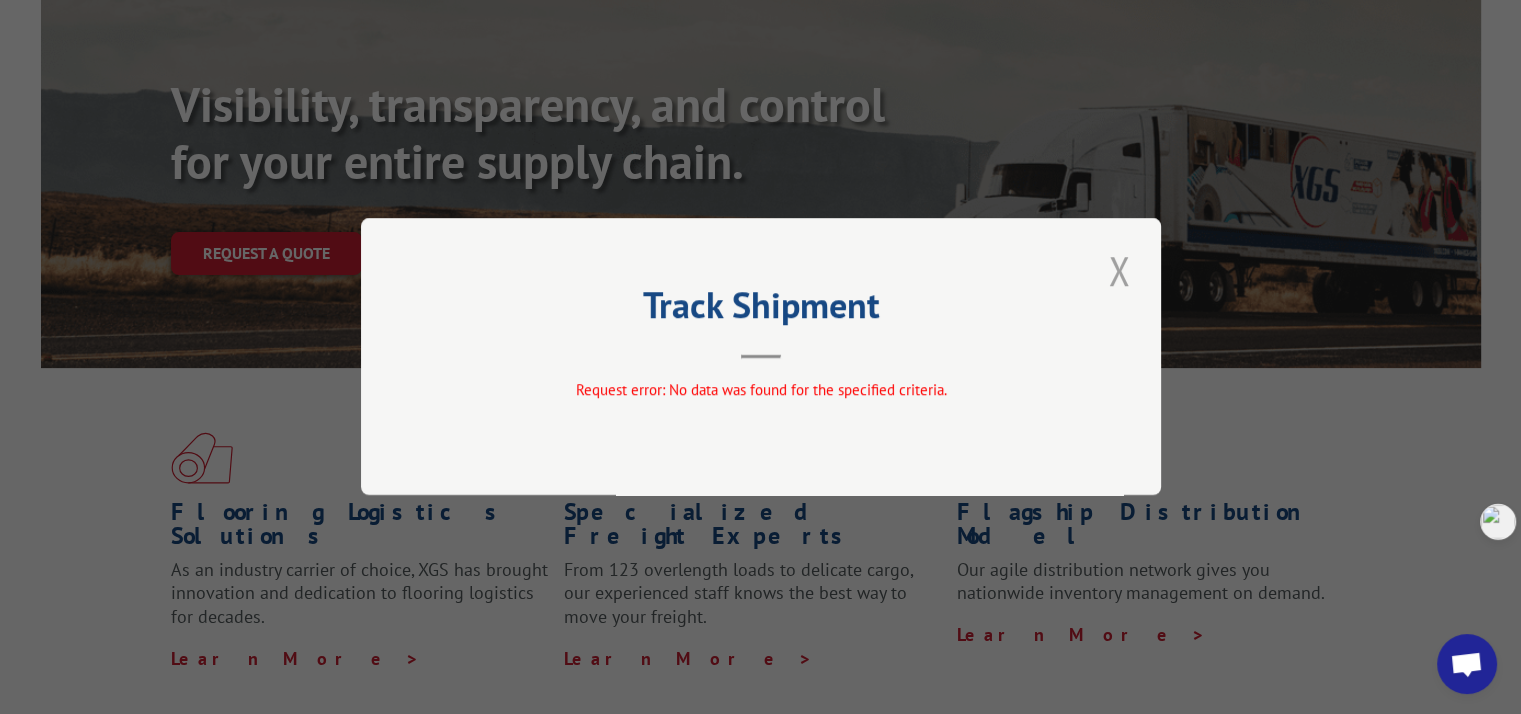 click at bounding box center (1119, 270) 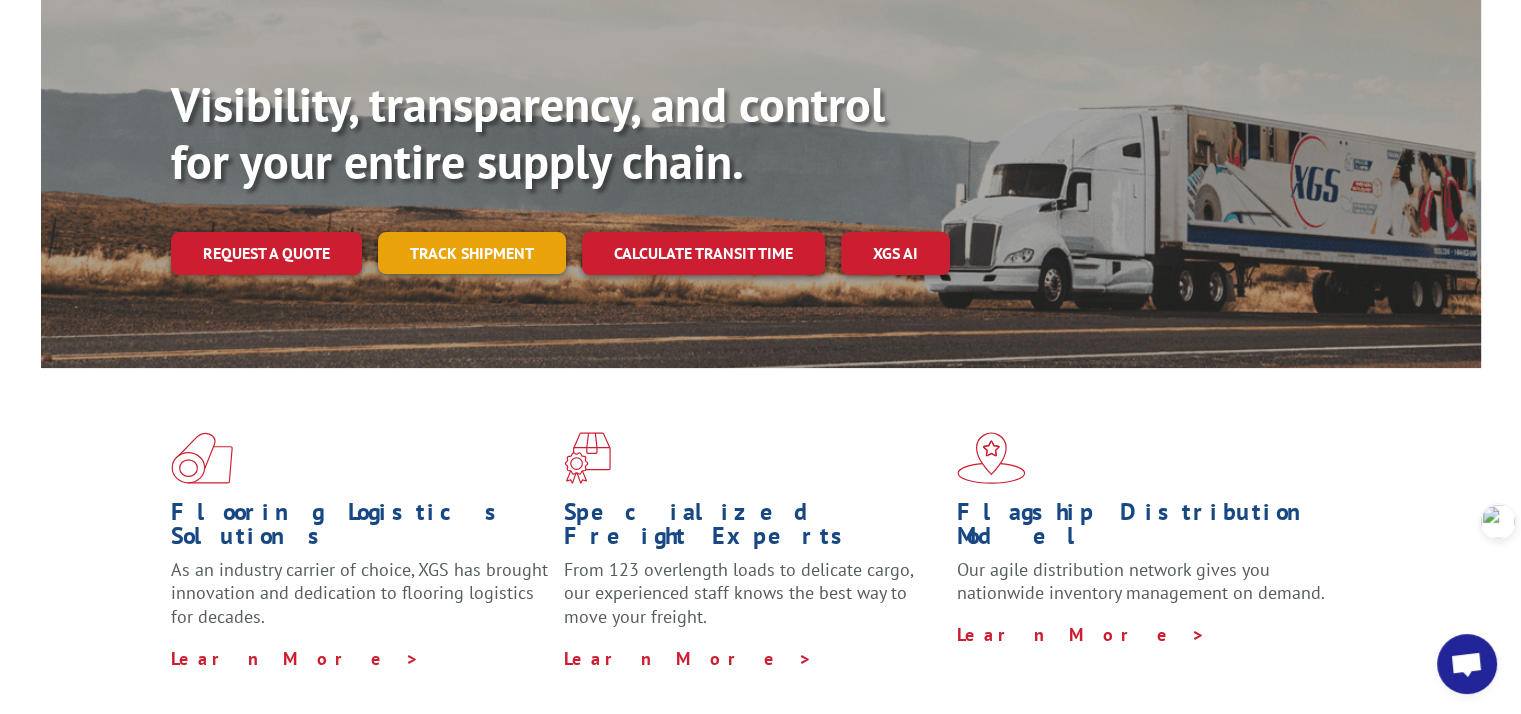 click on "Track shipment" at bounding box center (472, 253) 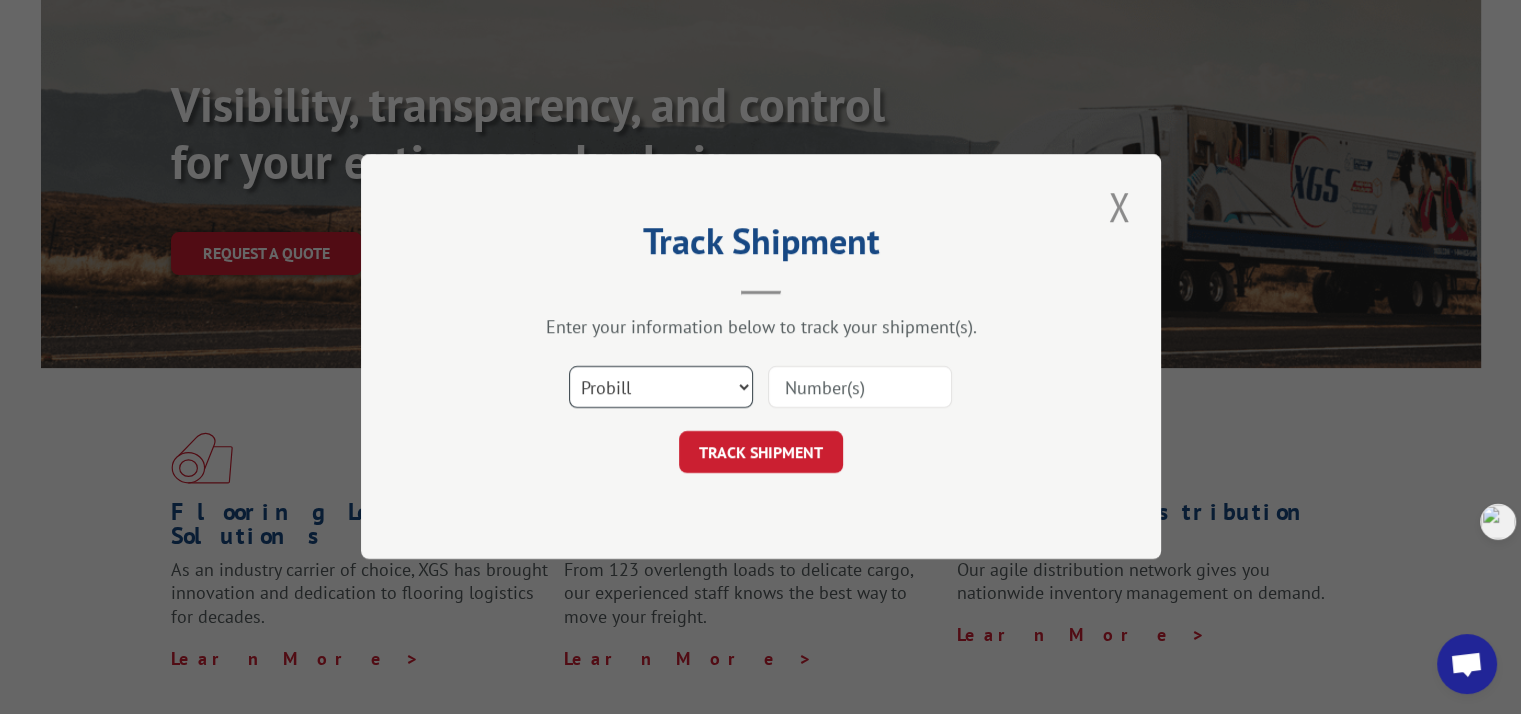 click on "Select category... Probill BOL PO" at bounding box center (661, 388) 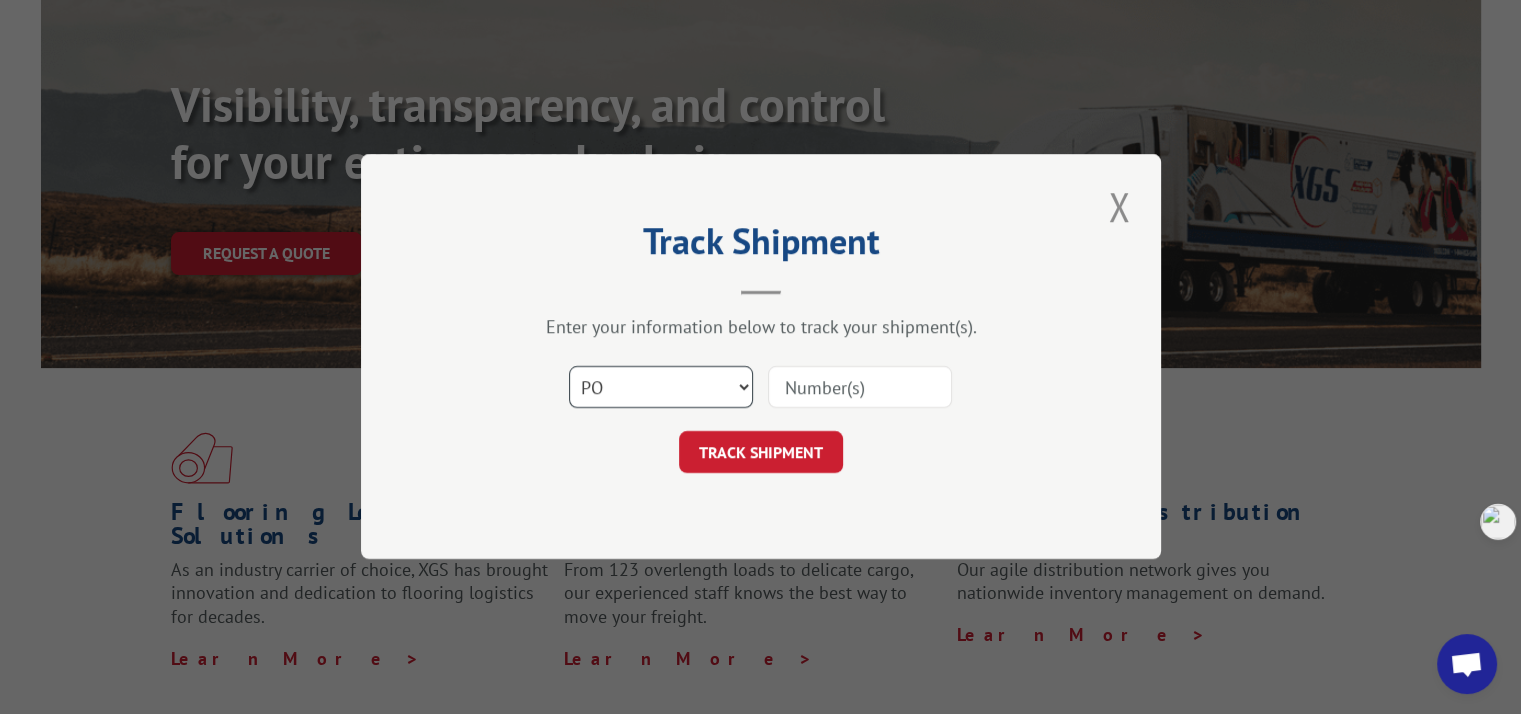 click on "Select category... Probill BOL PO" at bounding box center (661, 388) 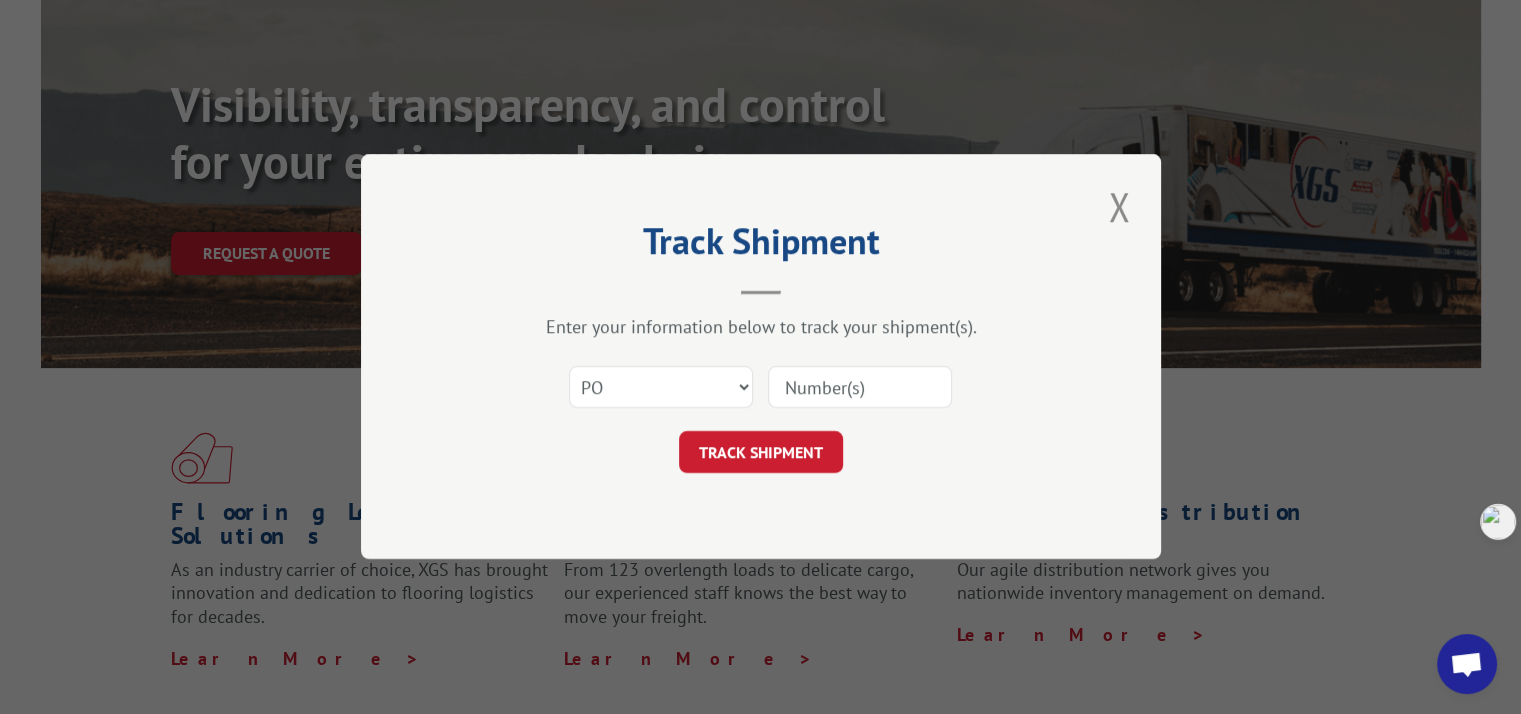 click at bounding box center (860, 388) 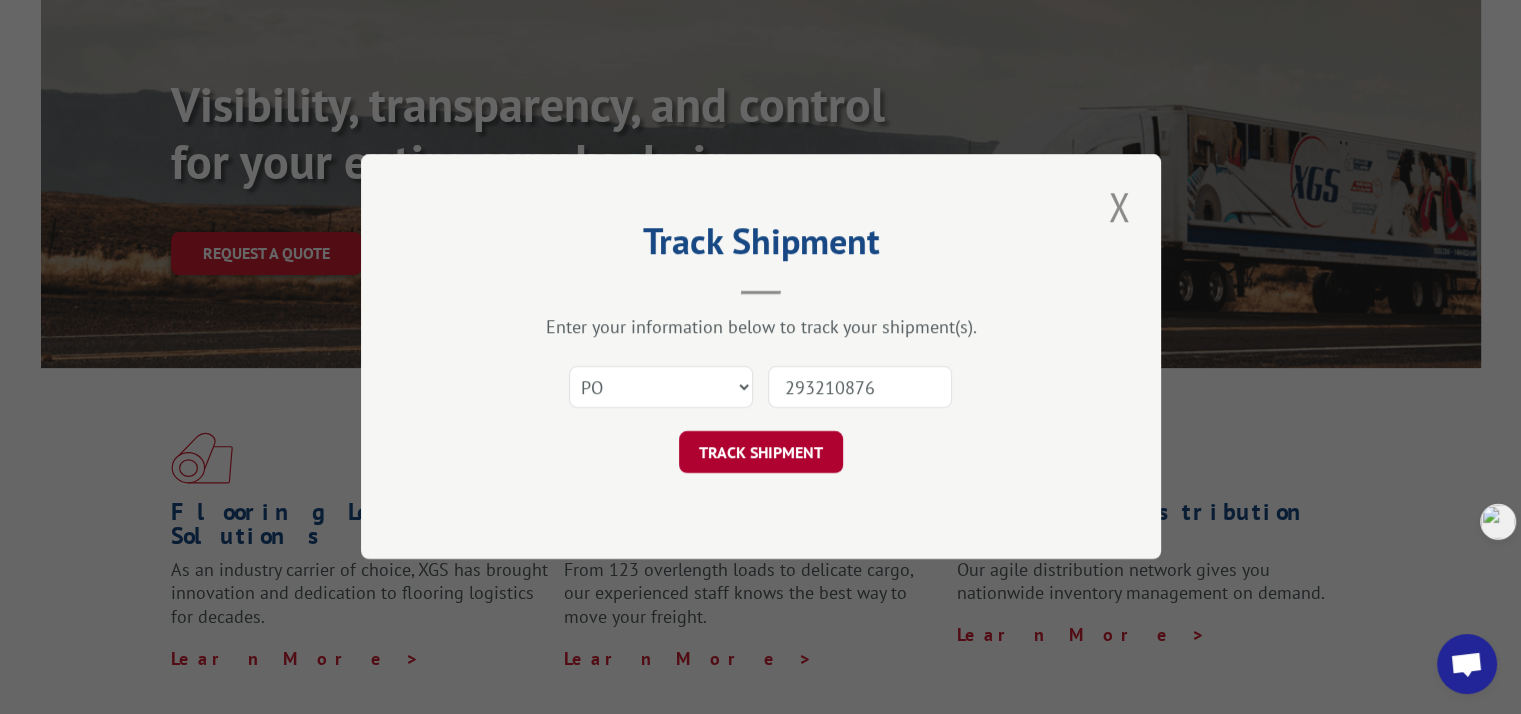 type on "293210876" 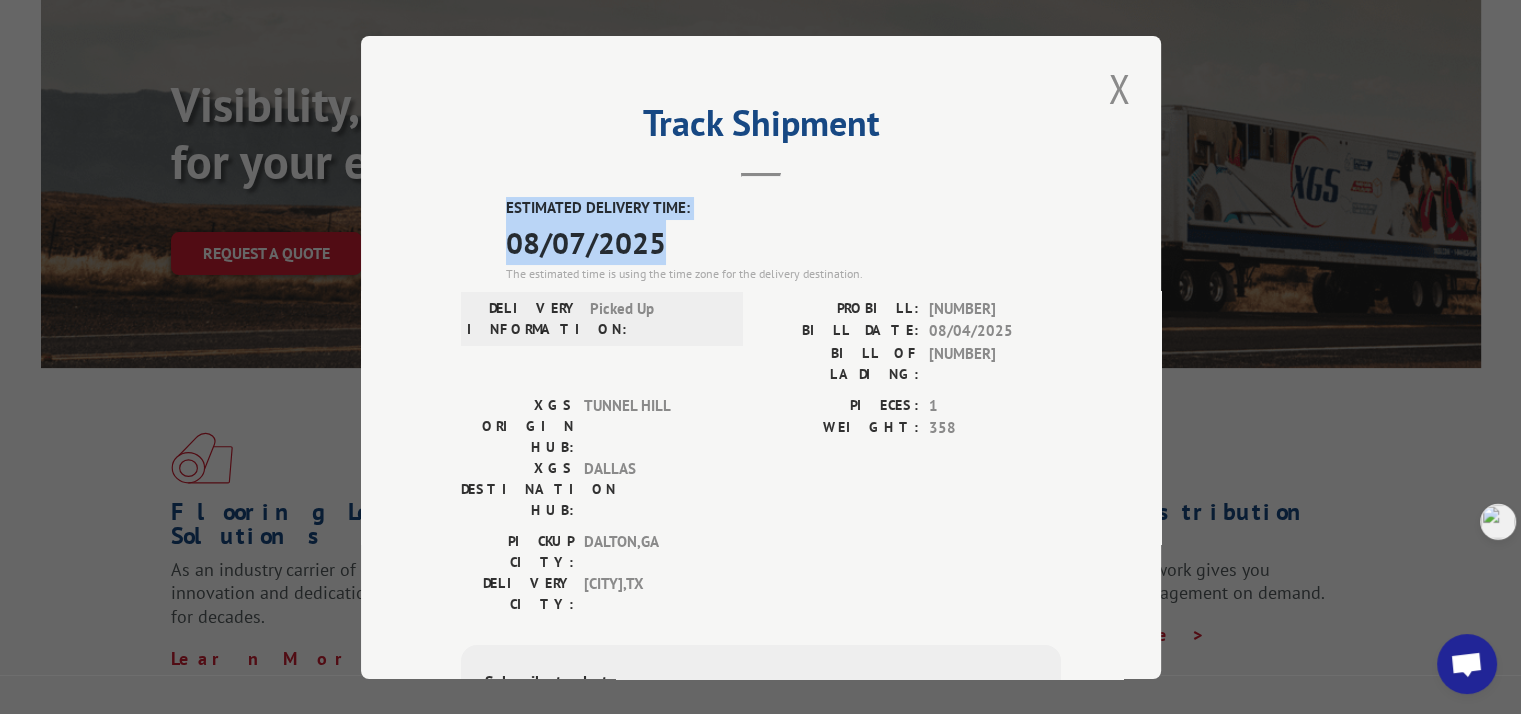 drag, startPoint x: 492, startPoint y: 206, endPoint x: 667, endPoint y: 233, distance: 177.0706 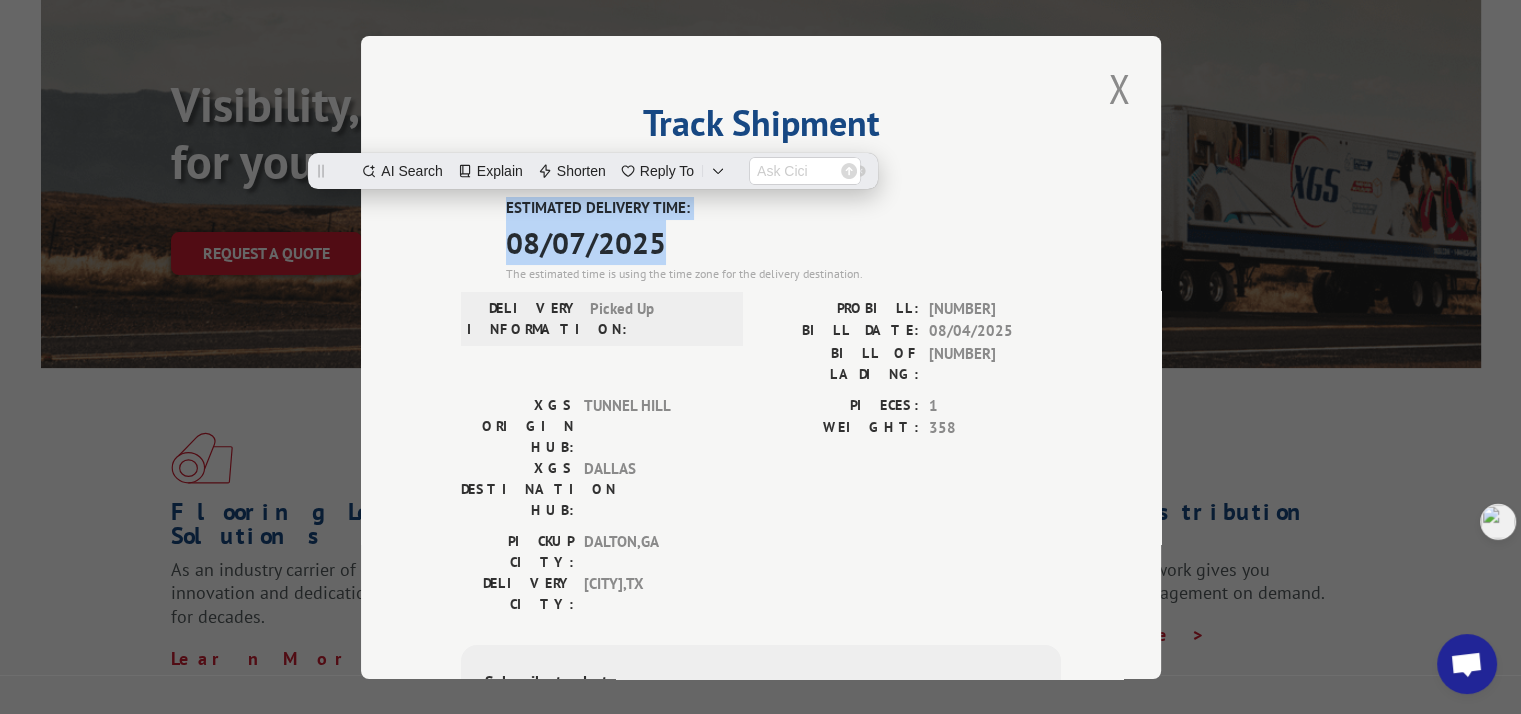 copy on "ESTIMATED DELIVERY TIME: 08/07/2025" 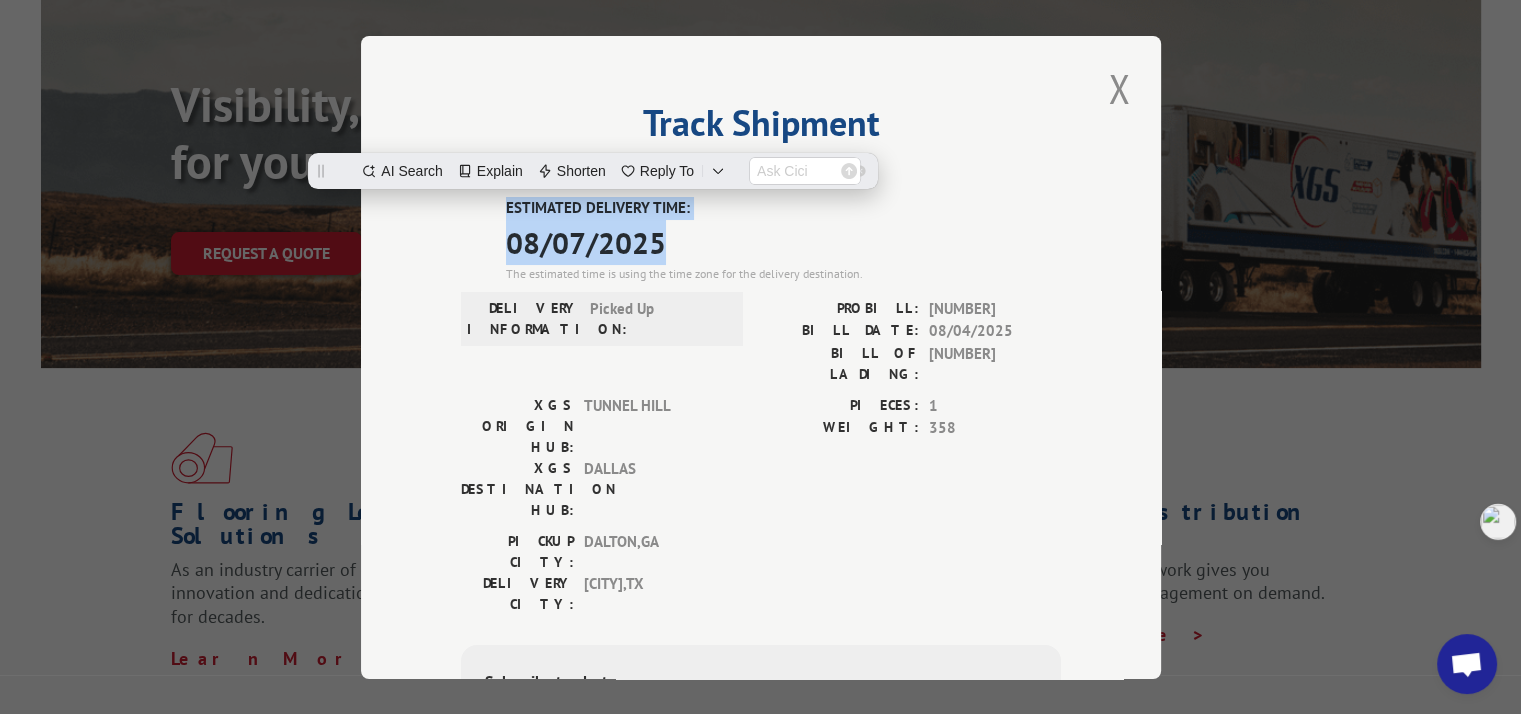 scroll, scrollTop: 0, scrollLeft: 0, axis: both 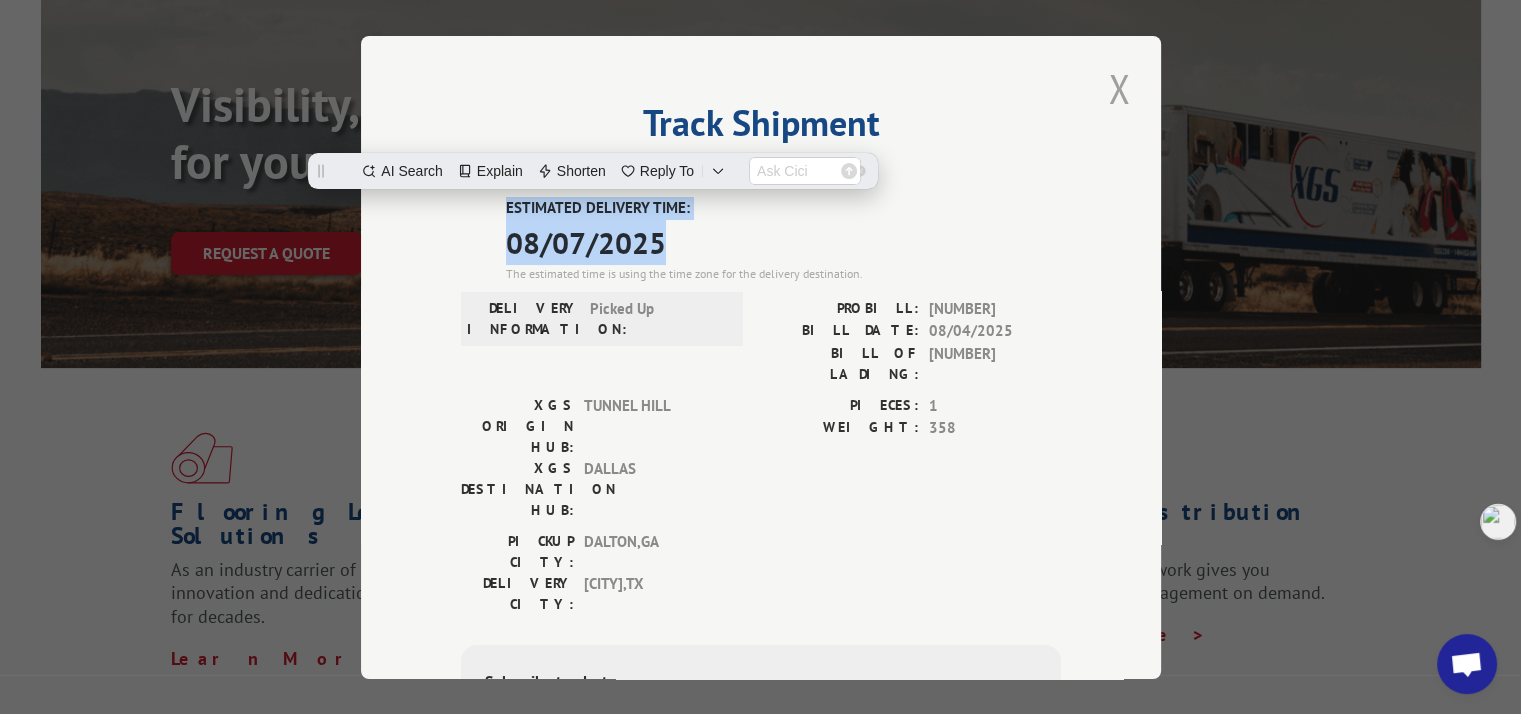 click at bounding box center (1119, 88) 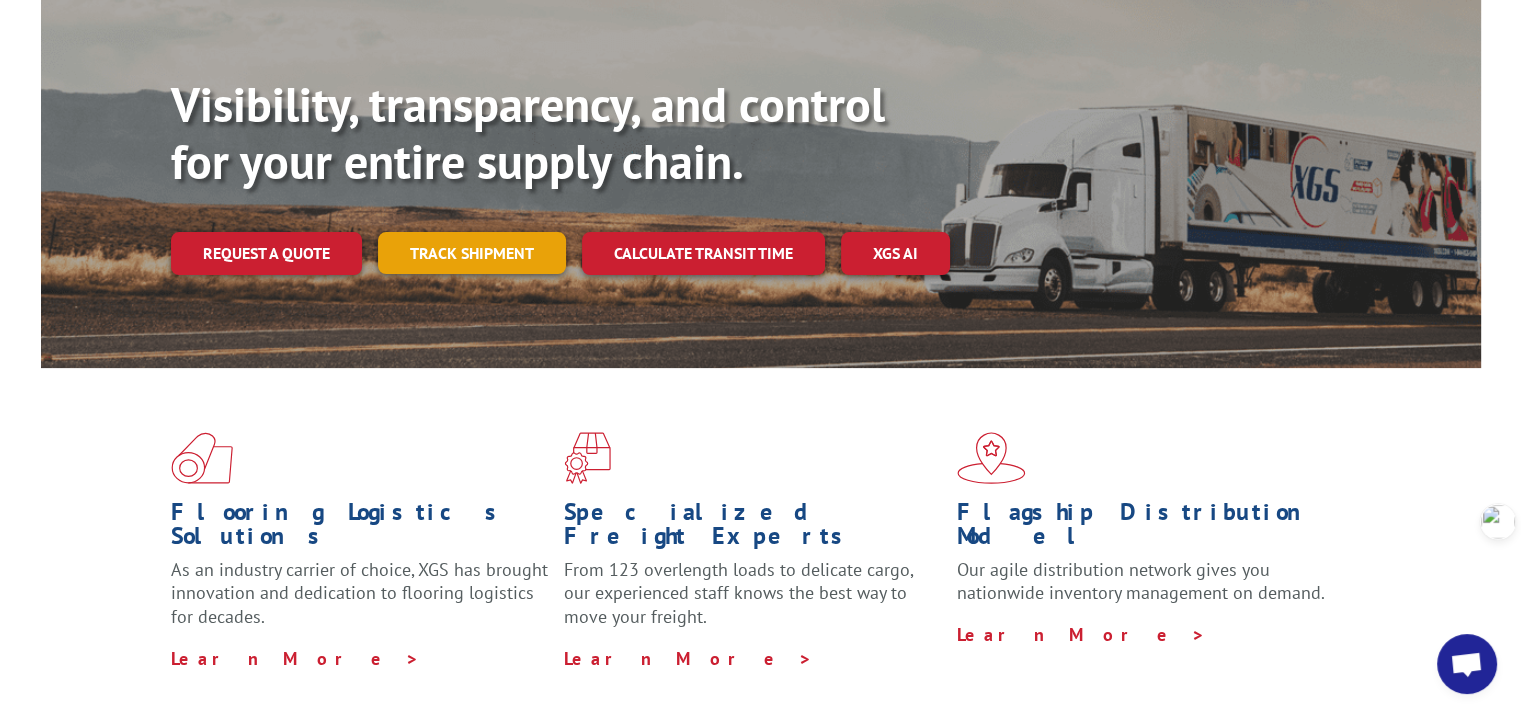 click on "Track shipment" at bounding box center [472, 253] 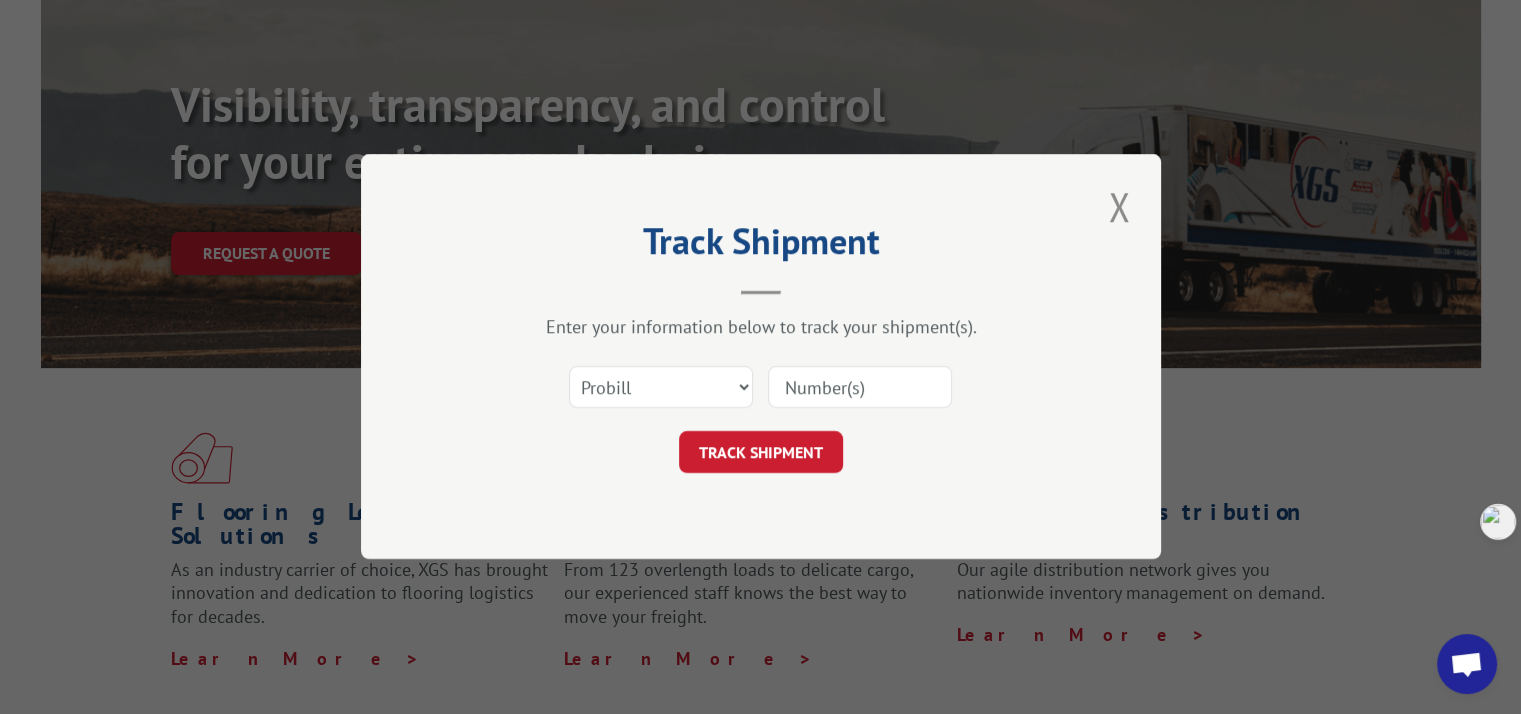 scroll, scrollTop: 0, scrollLeft: 0, axis: both 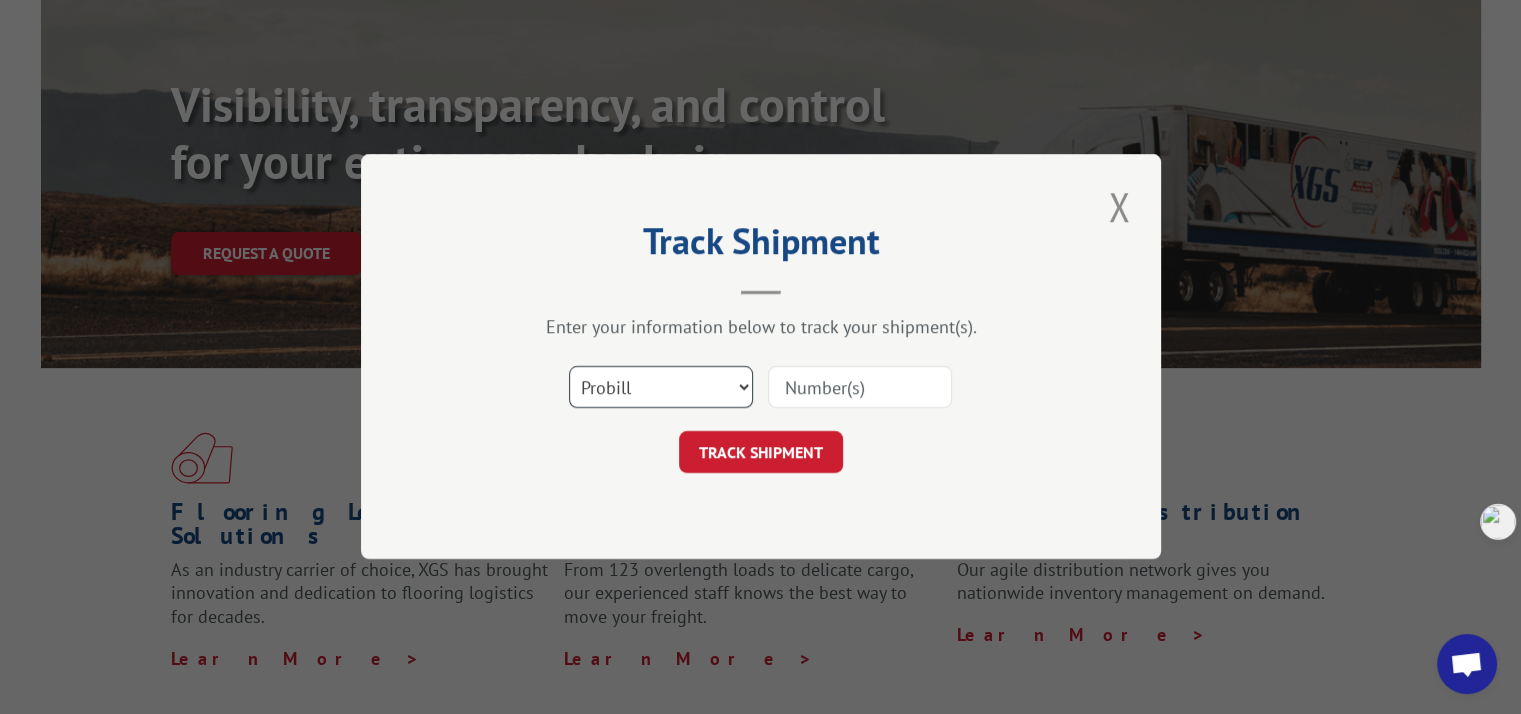 click on "Select category... Probill BOL PO" at bounding box center (661, 388) 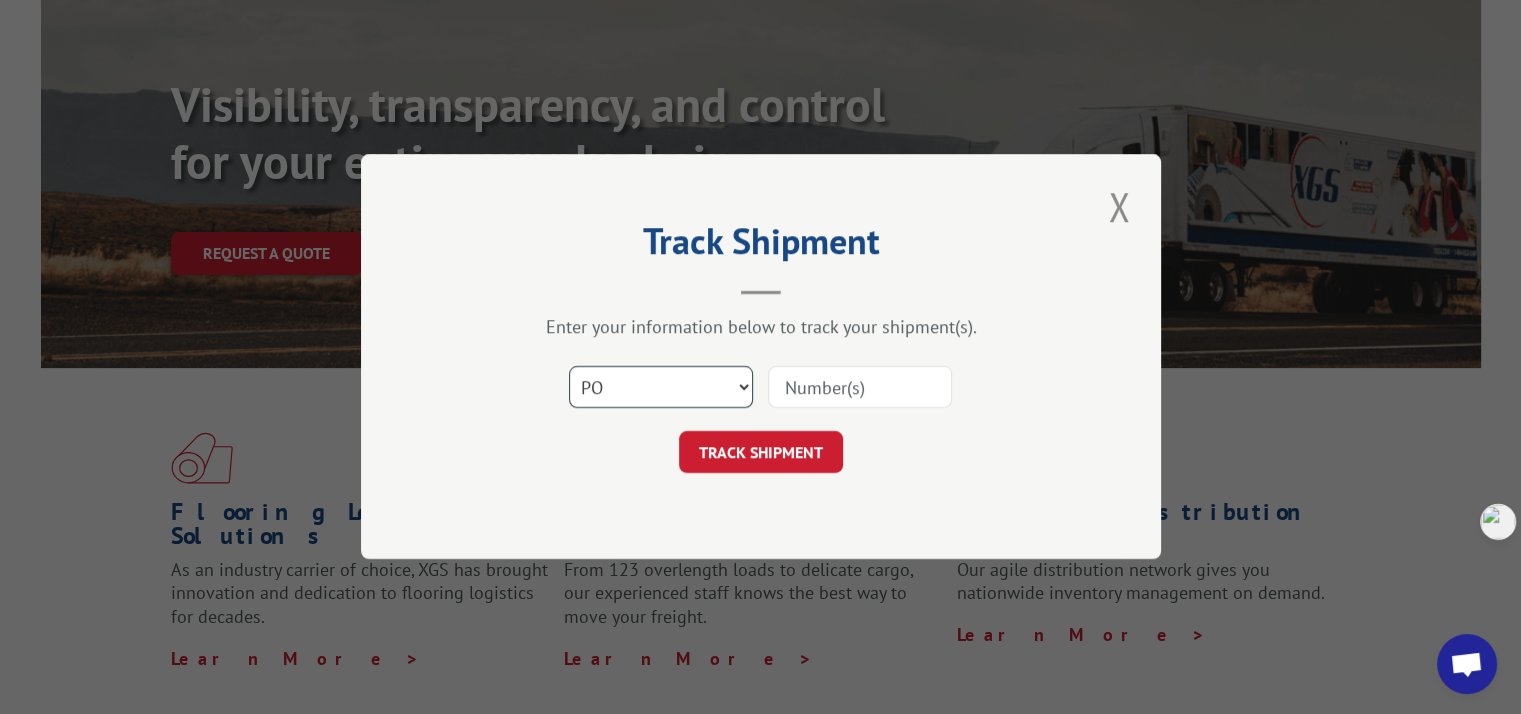 click on "Select category... Probill BOL PO" at bounding box center [661, 388] 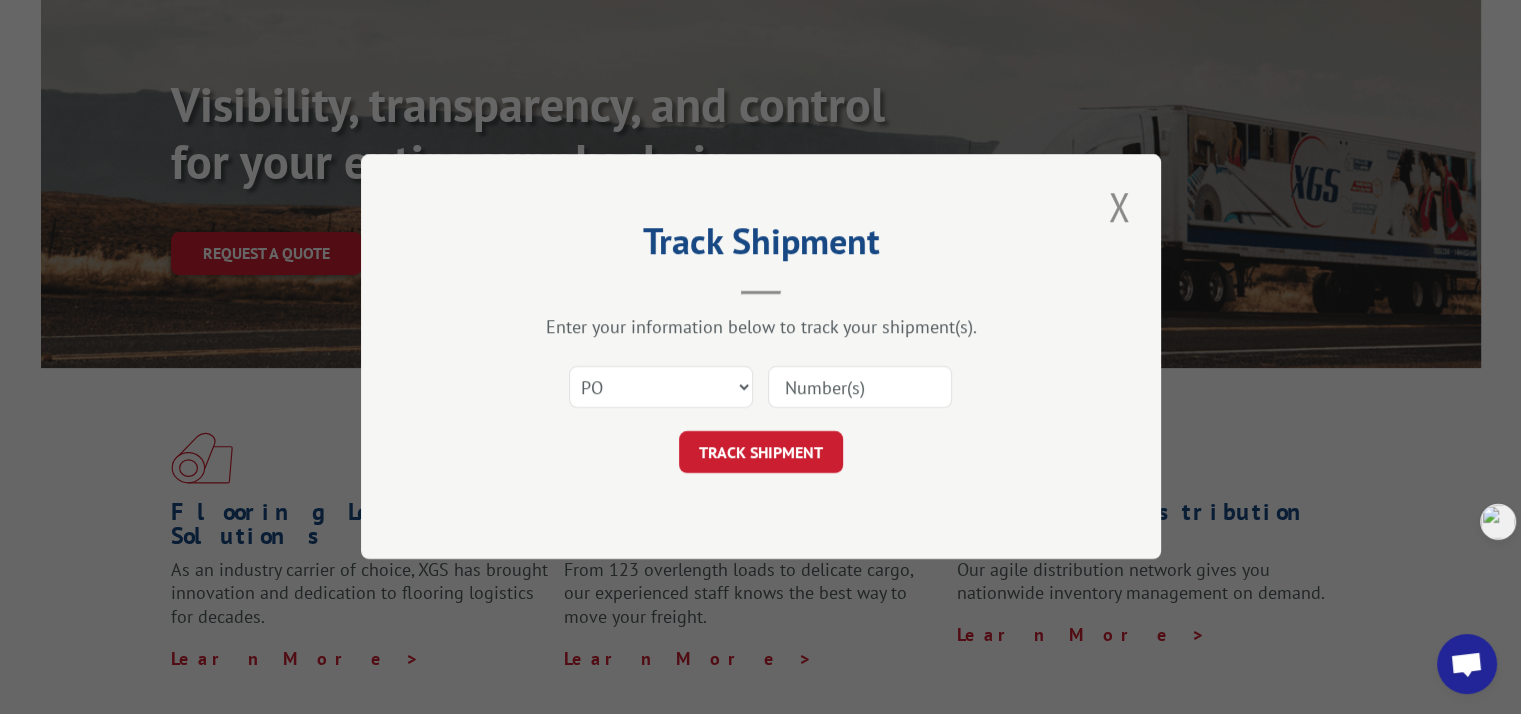 click at bounding box center (860, 388) 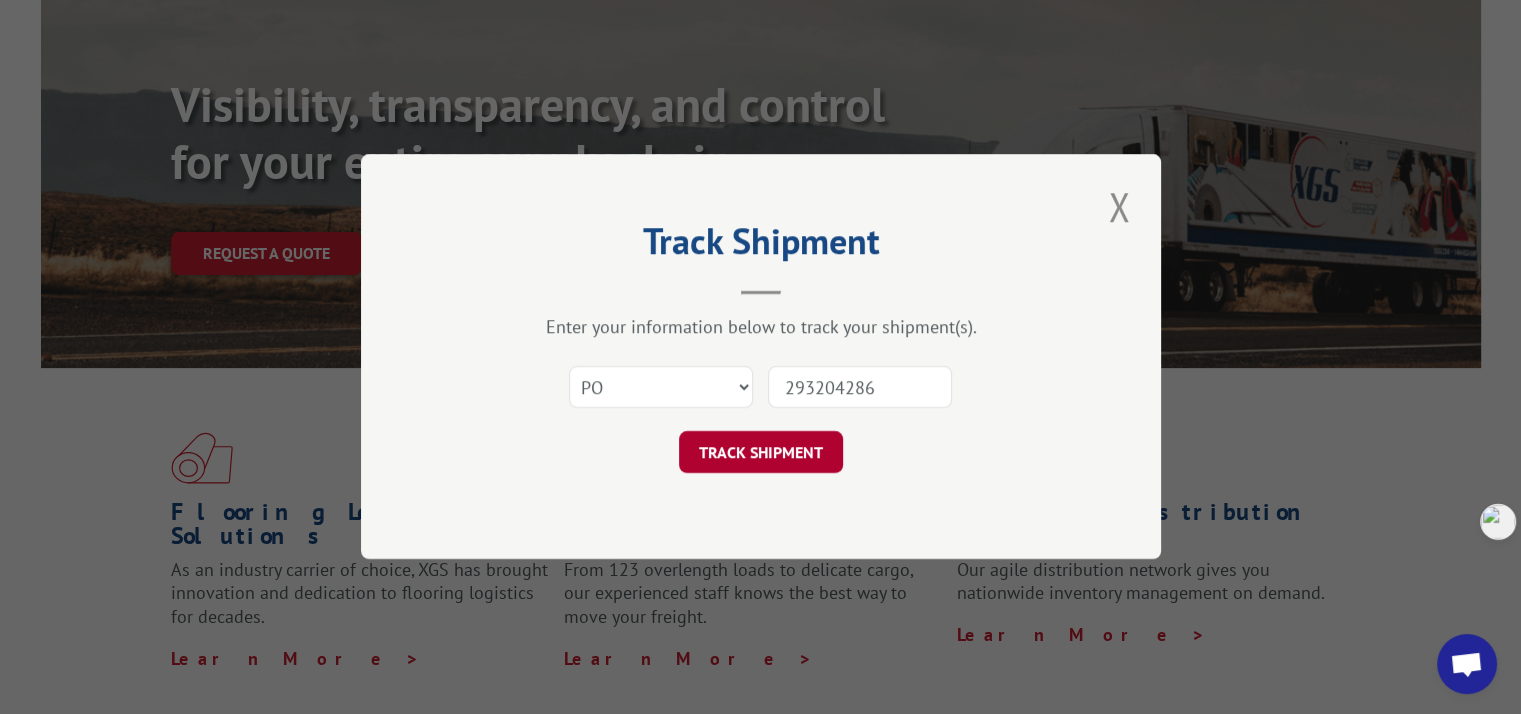 type on "293204286" 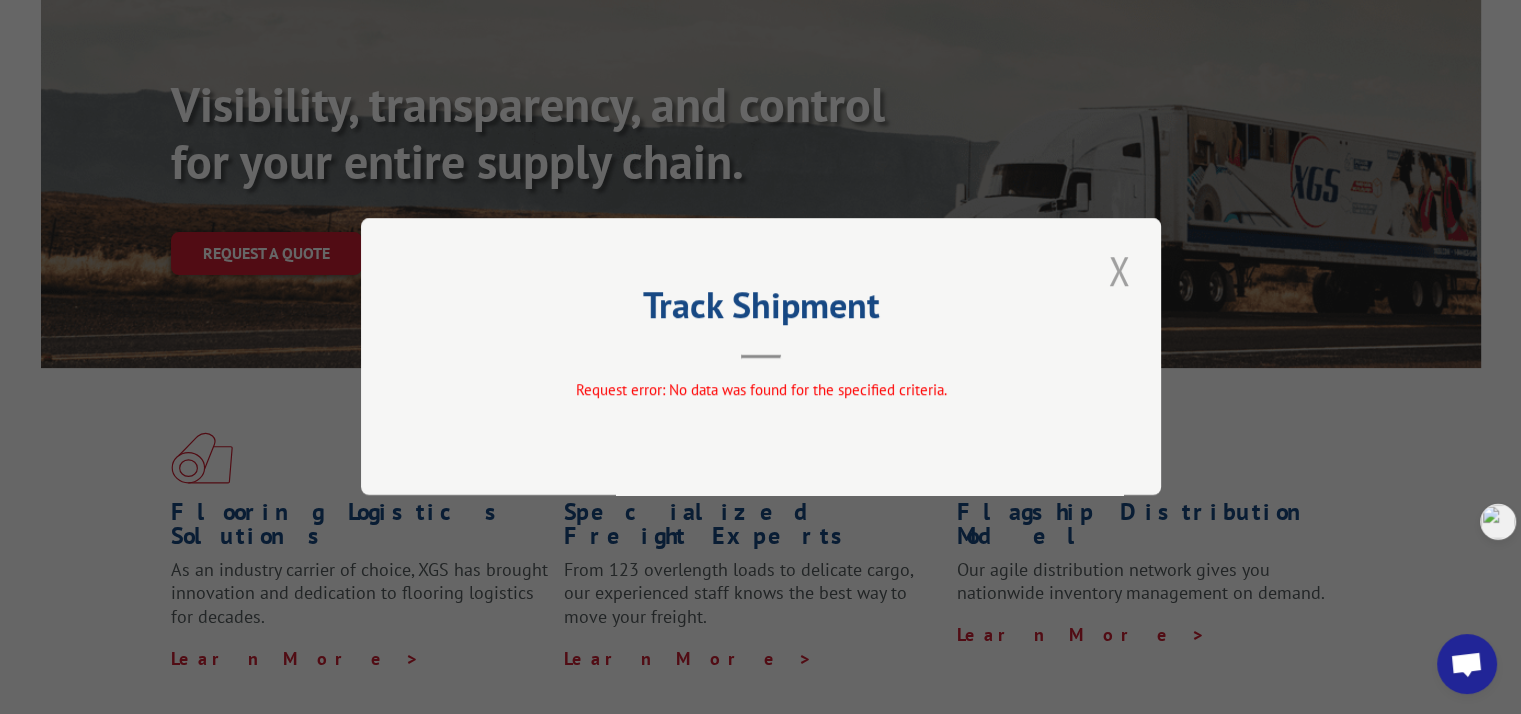click at bounding box center (1119, 270) 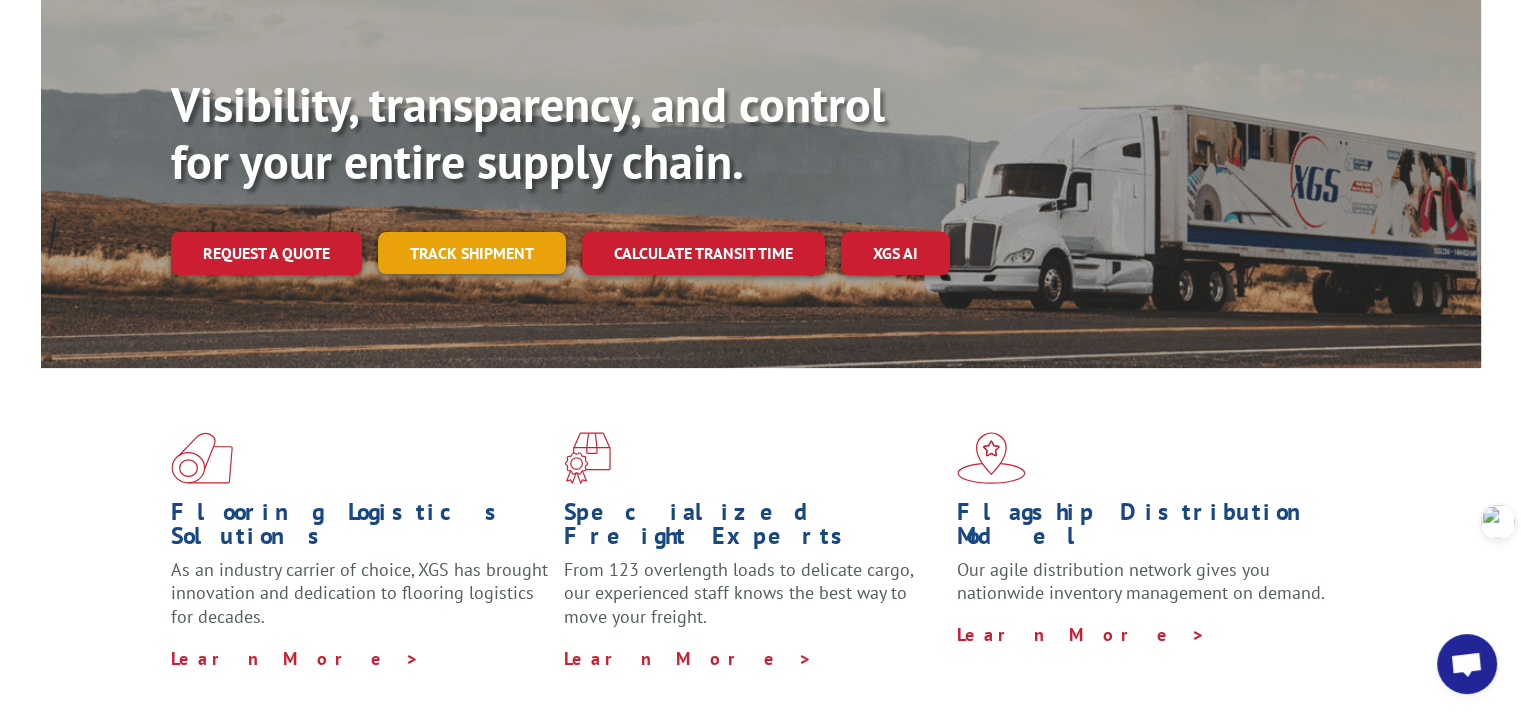 click on "Track shipment" at bounding box center (472, 253) 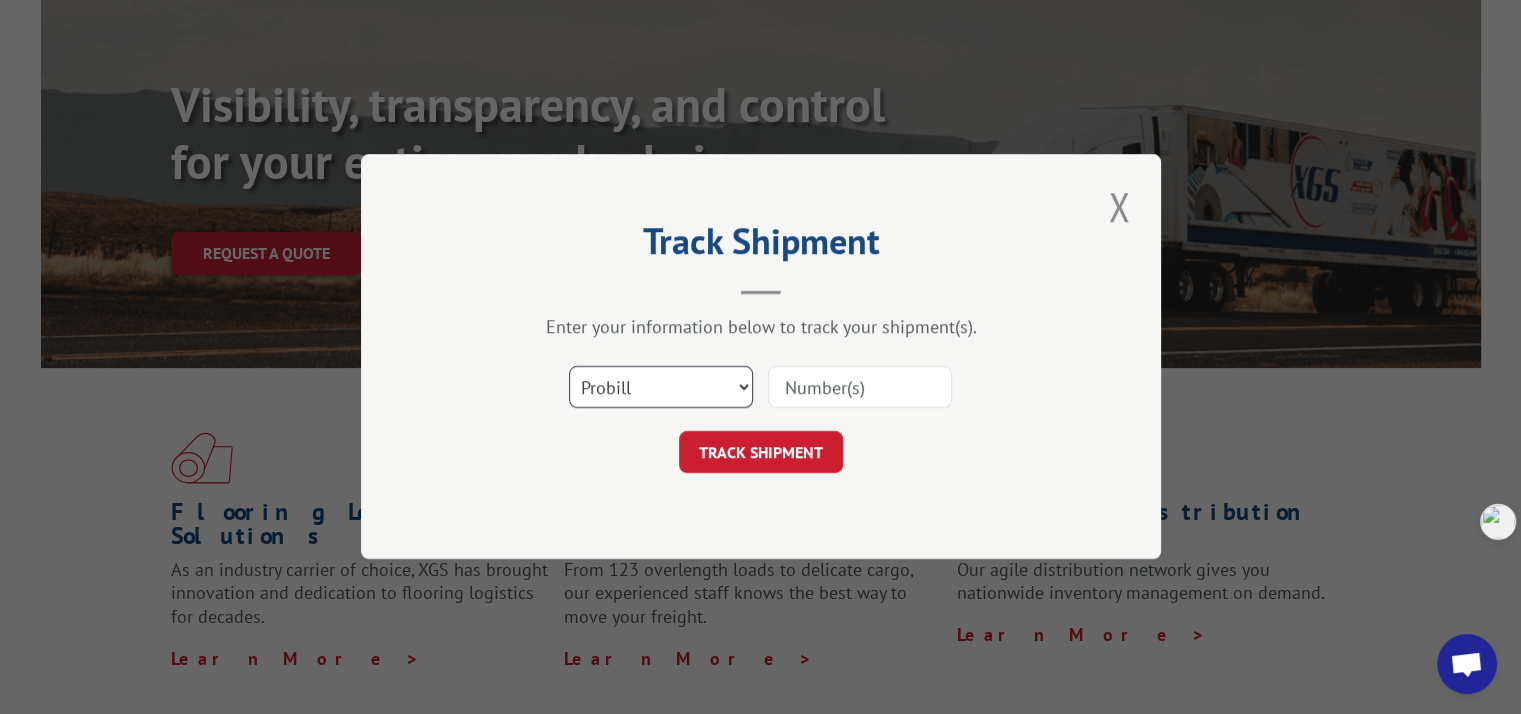 click on "Select category... Probill BOL PO" at bounding box center [661, 388] 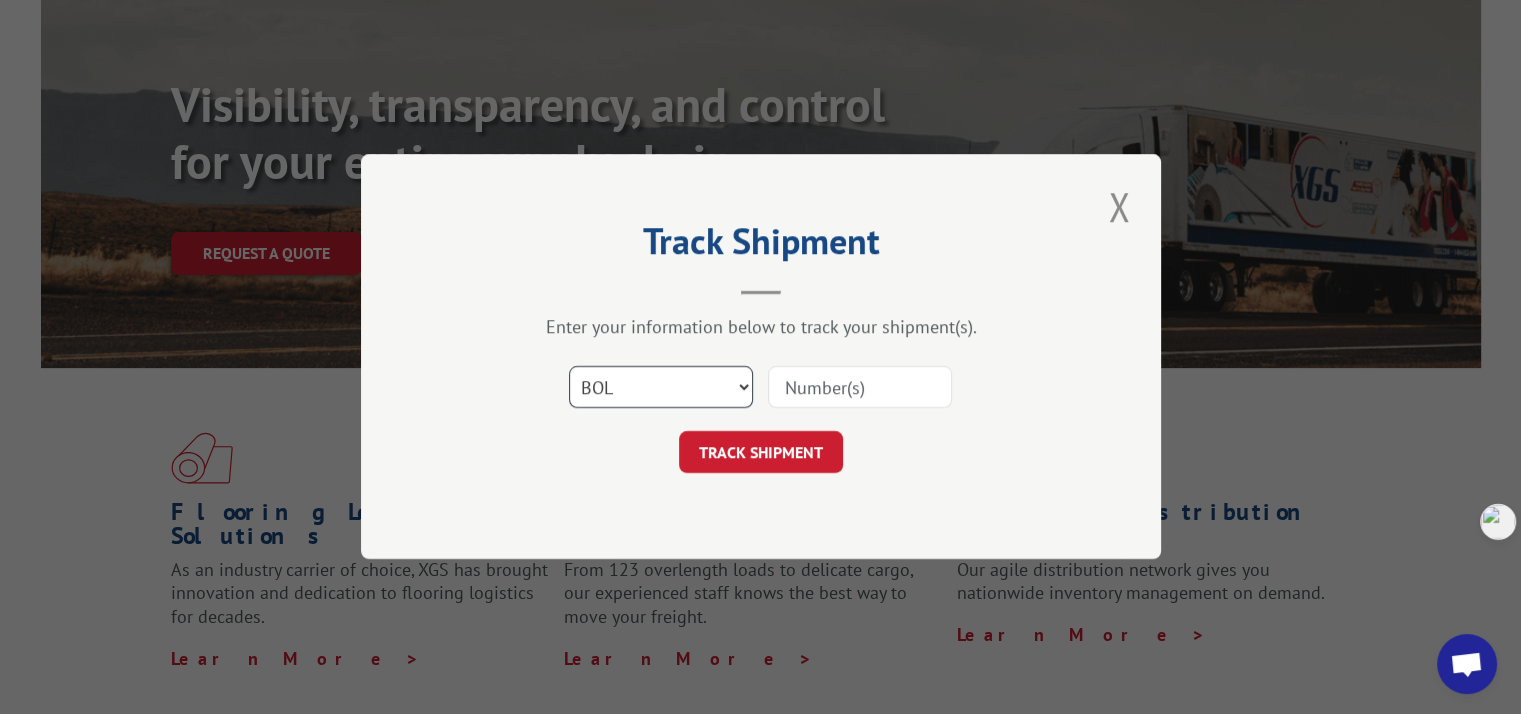 click on "Select category... Probill BOL PO" at bounding box center [661, 388] 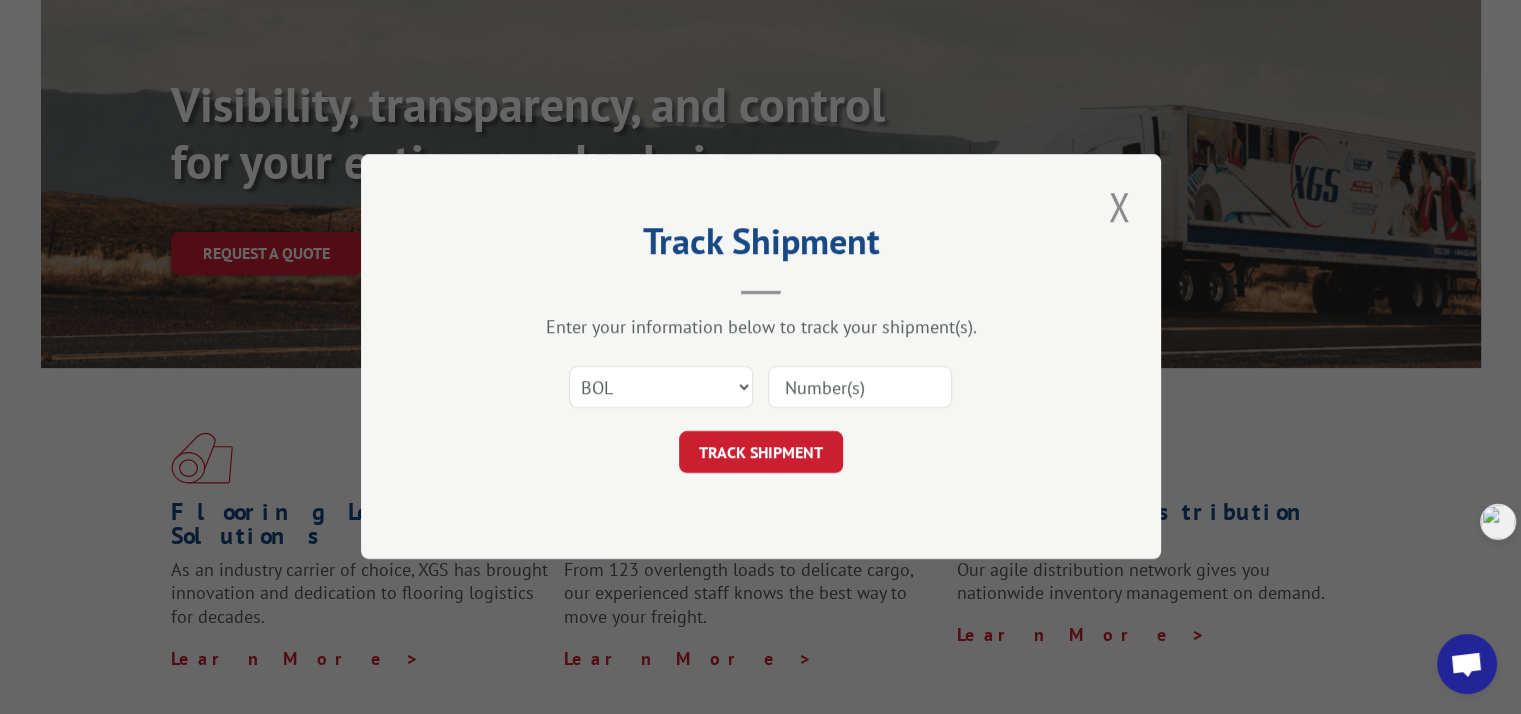 click at bounding box center (860, 388) 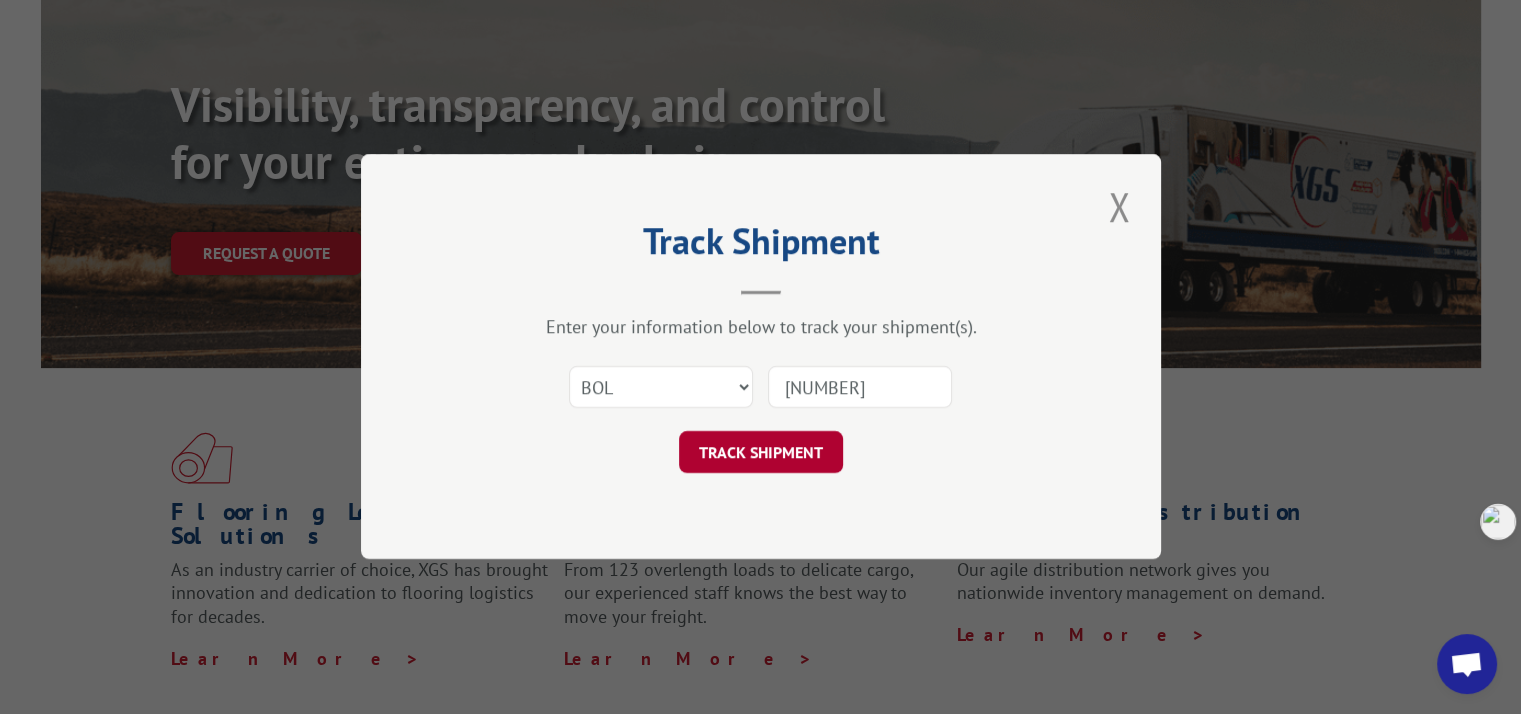 type on "[NUMBER]" 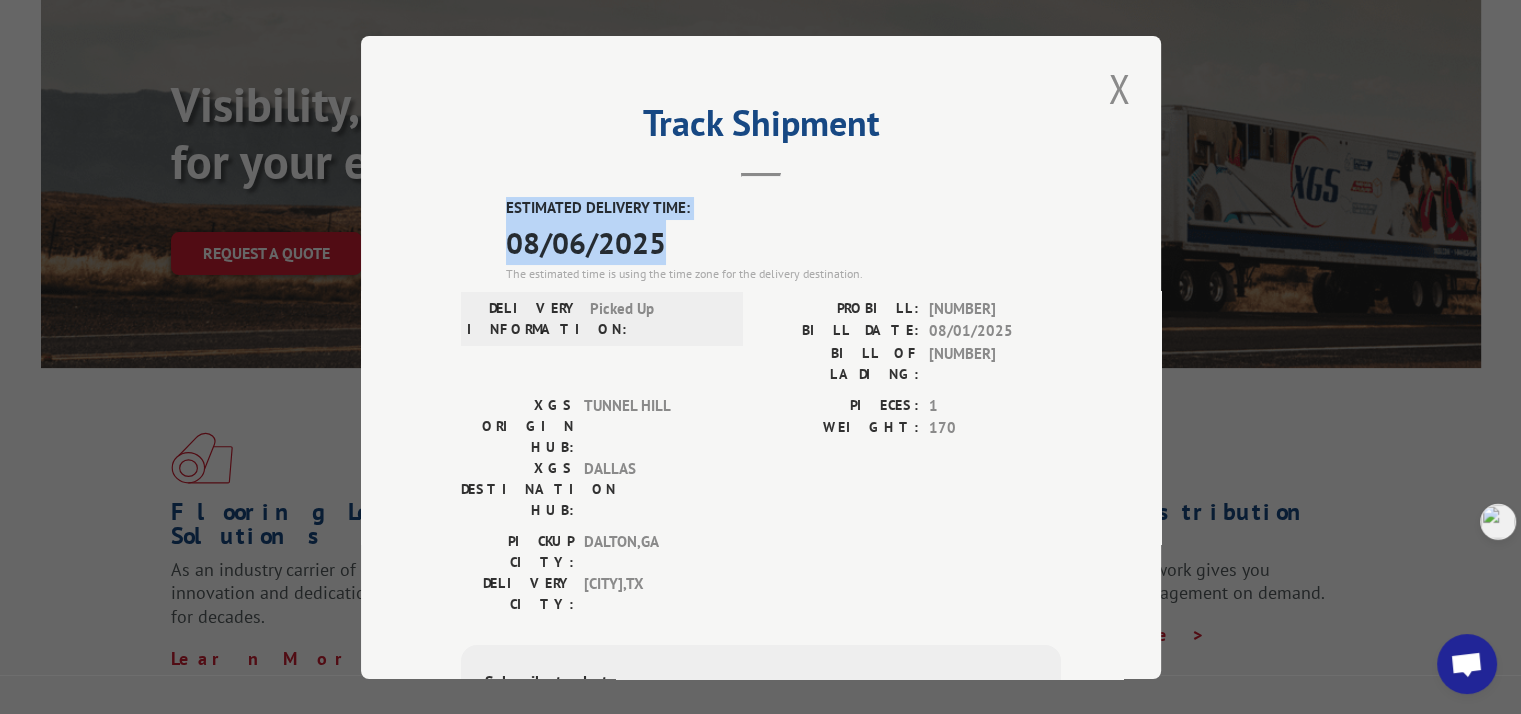 drag, startPoint x: 488, startPoint y: 208, endPoint x: 667, endPoint y: 234, distance: 180.87842 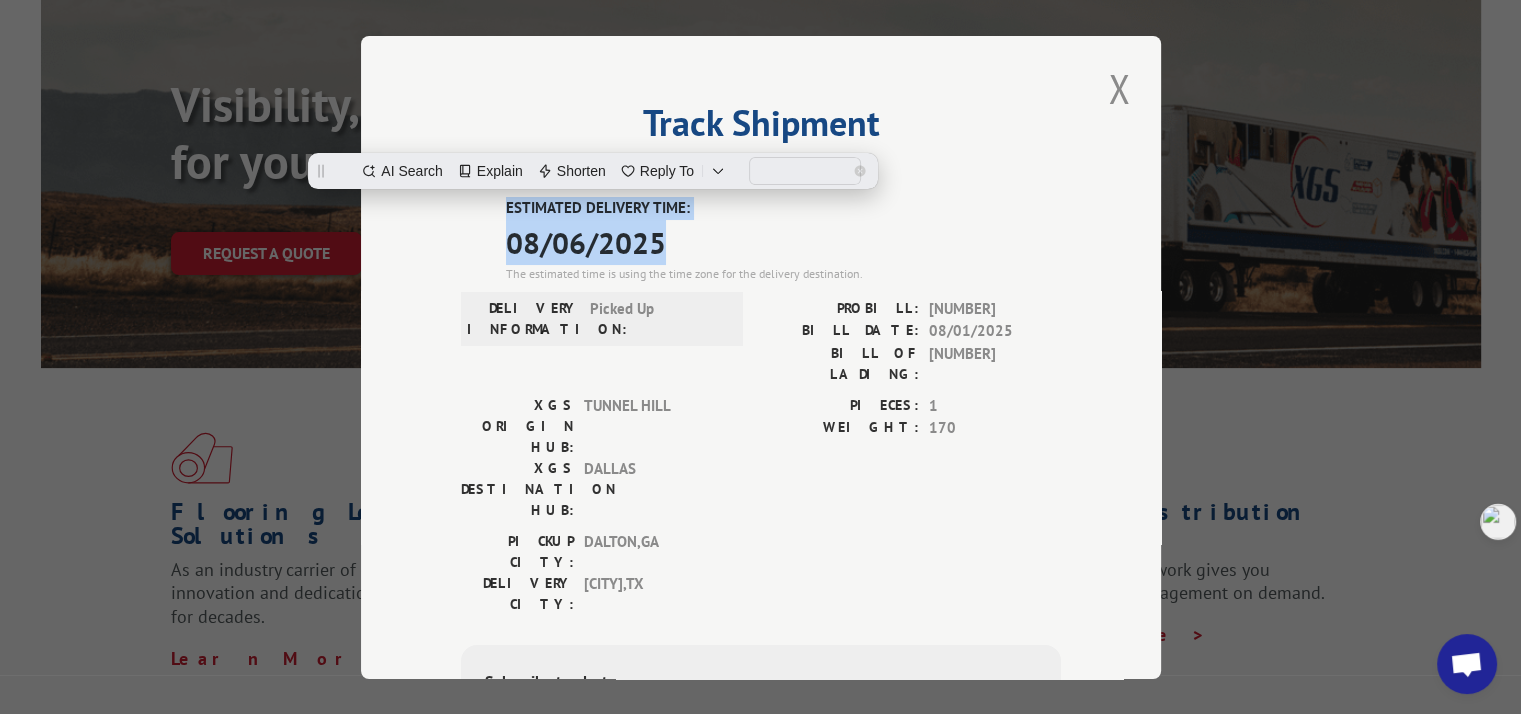 copy on "ESTIMATED DELIVERY TIME: 08/06/2025" 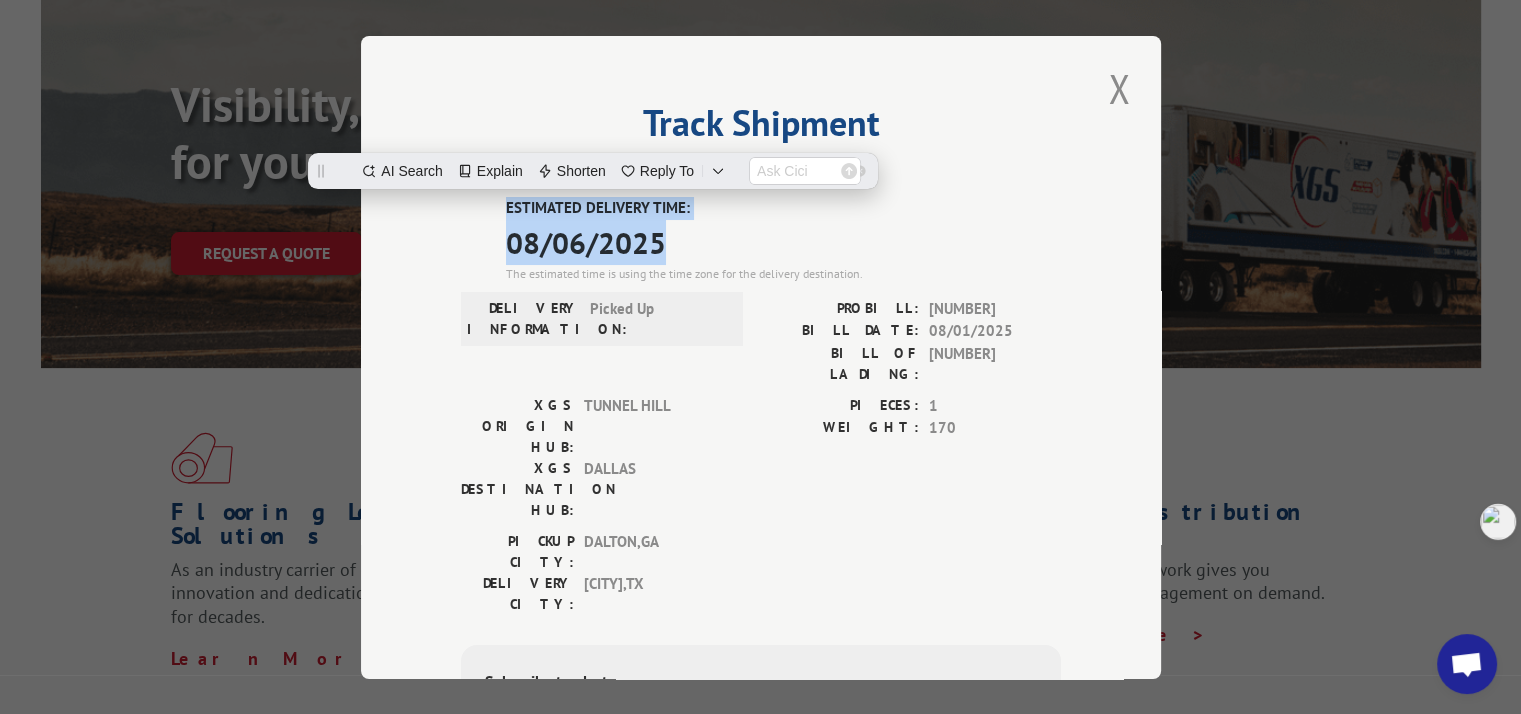 scroll, scrollTop: 0, scrollLeft: 0, axis: both 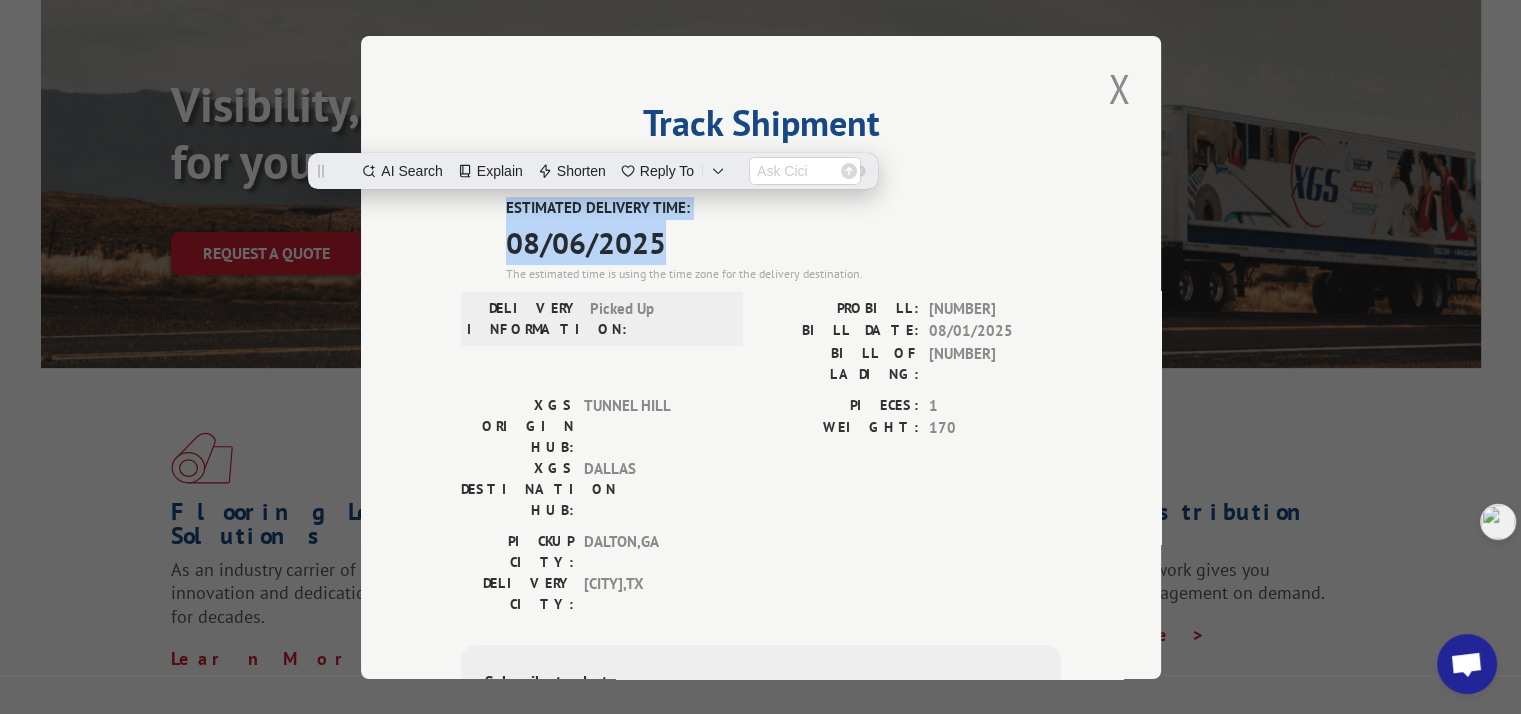 click at bounding box center [1119, 88] 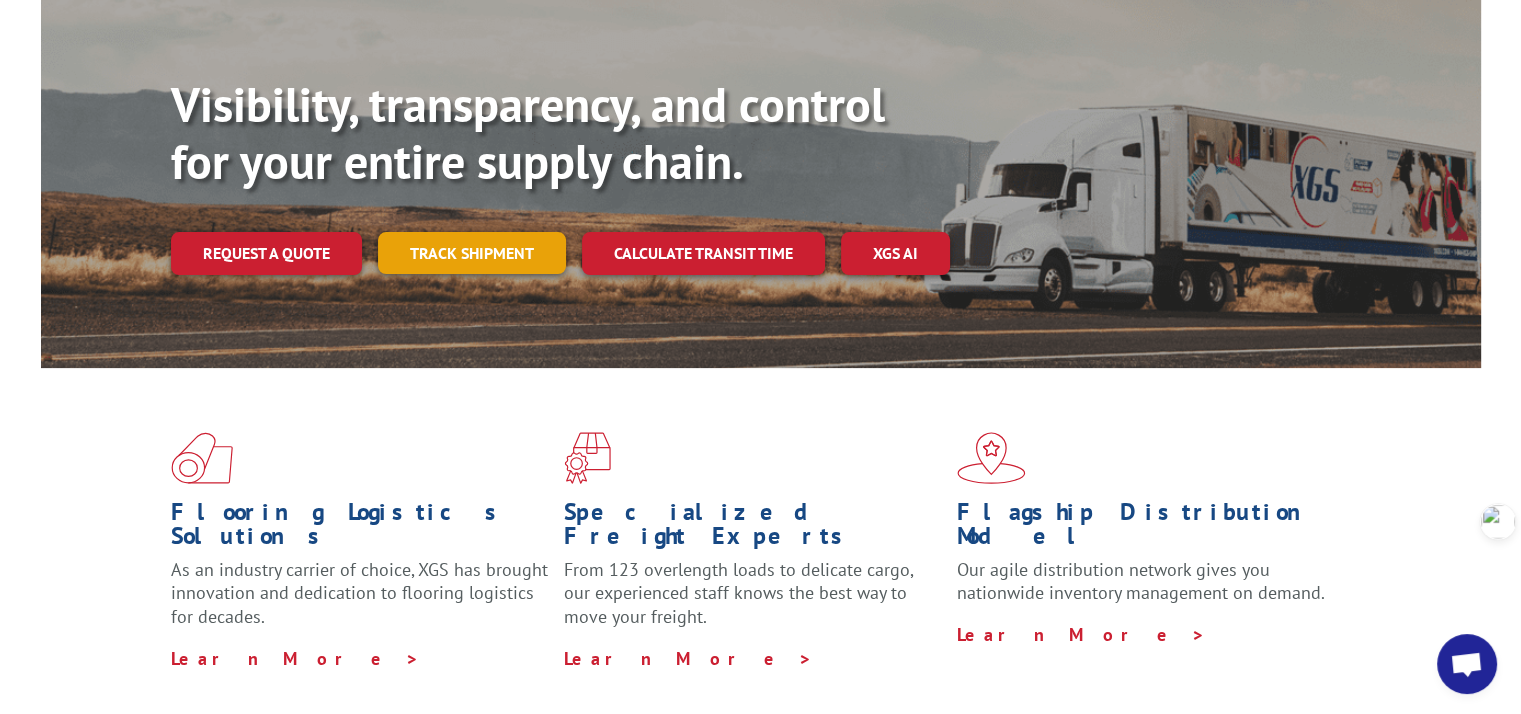 click on "Track shipment" at bounding box center (472, 253) 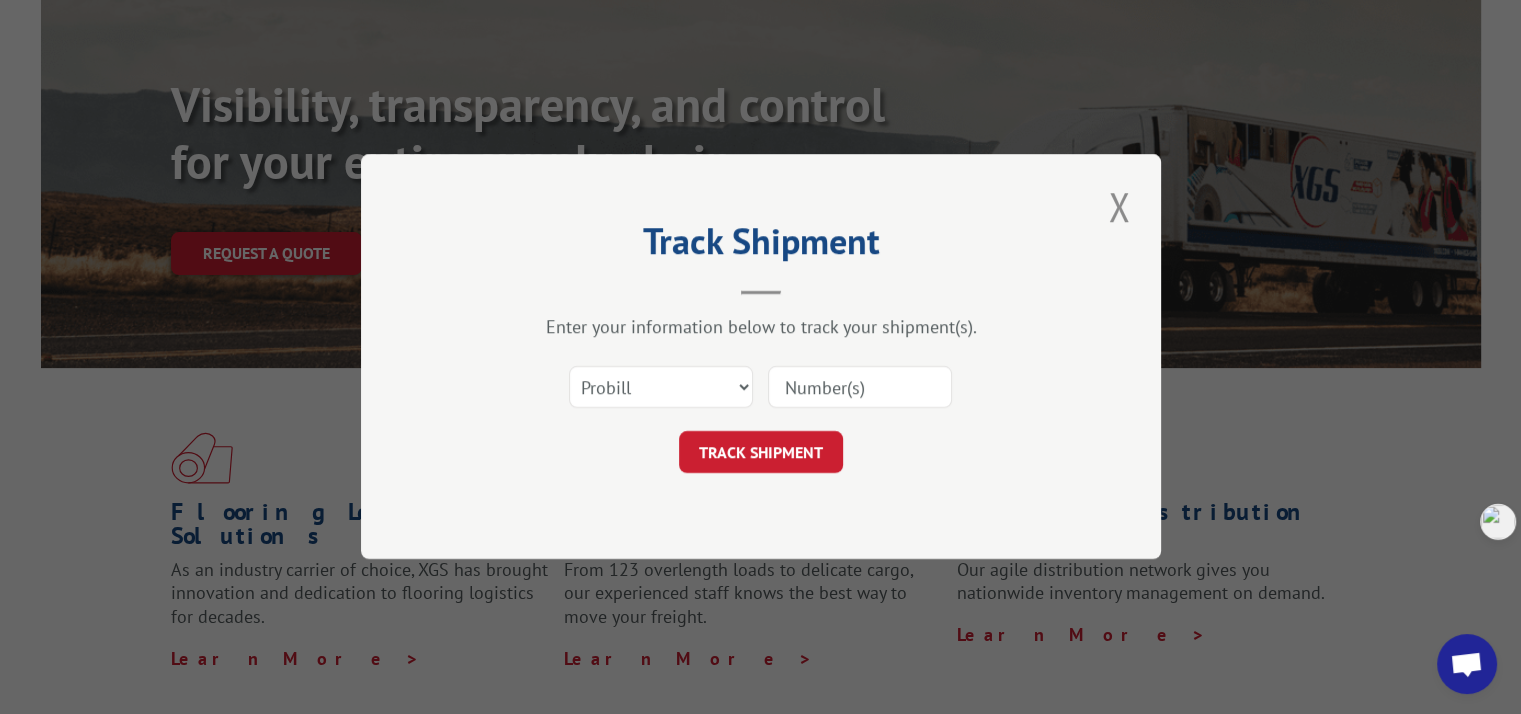 scroll, scrollTop: 0, scrollLeft: 0, axis: both 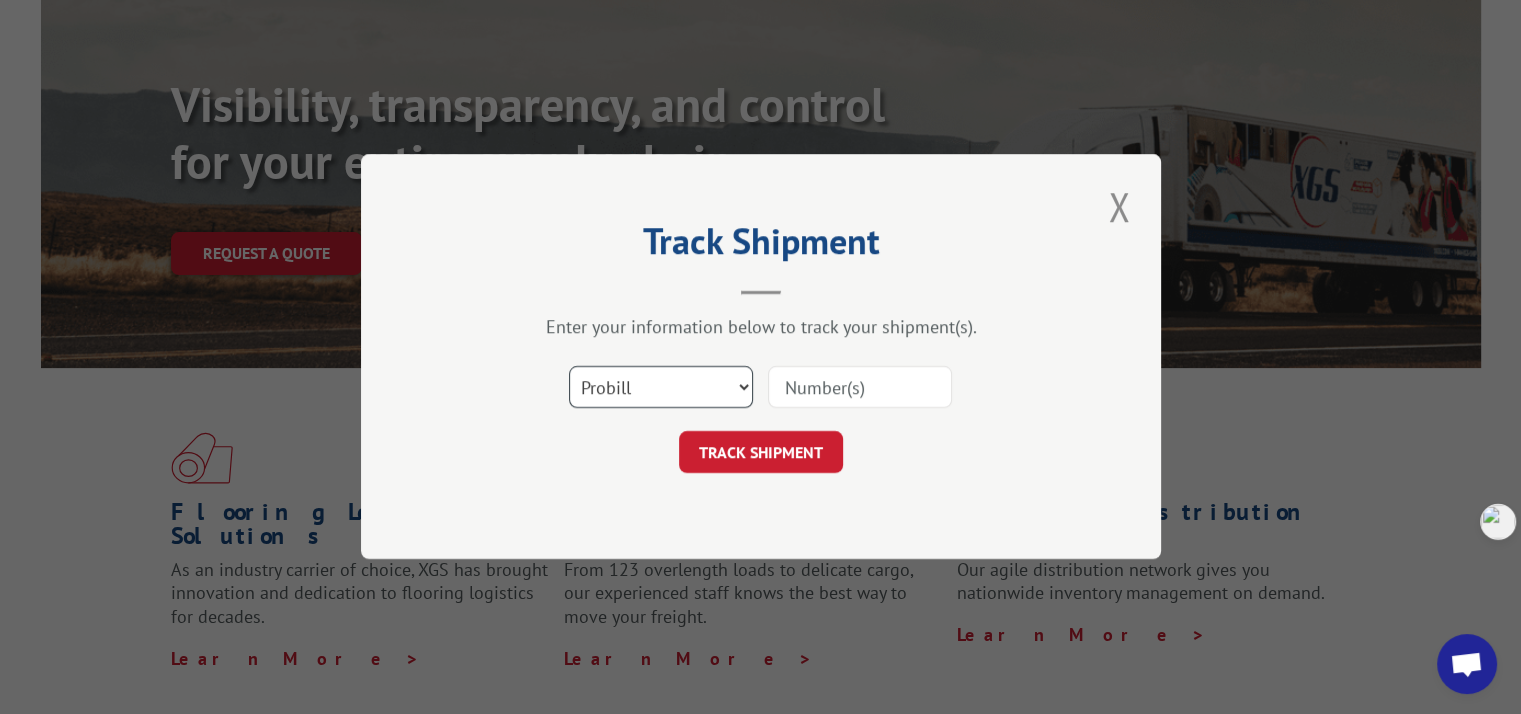 click on "Select category... Probill BOL PO" at bounding box center (661, 388) 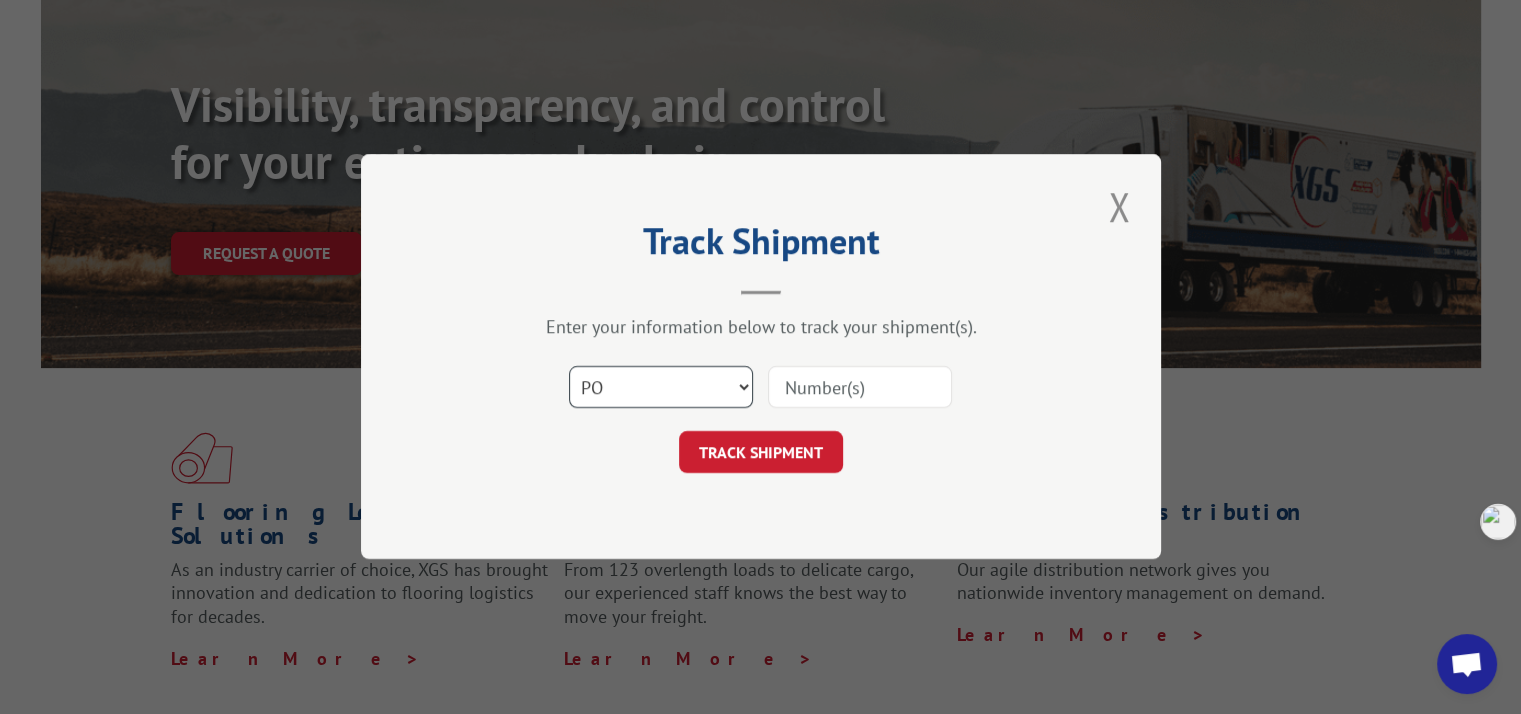 click on "Select category... Probill BOL PO" at bounding box center (661, 388) 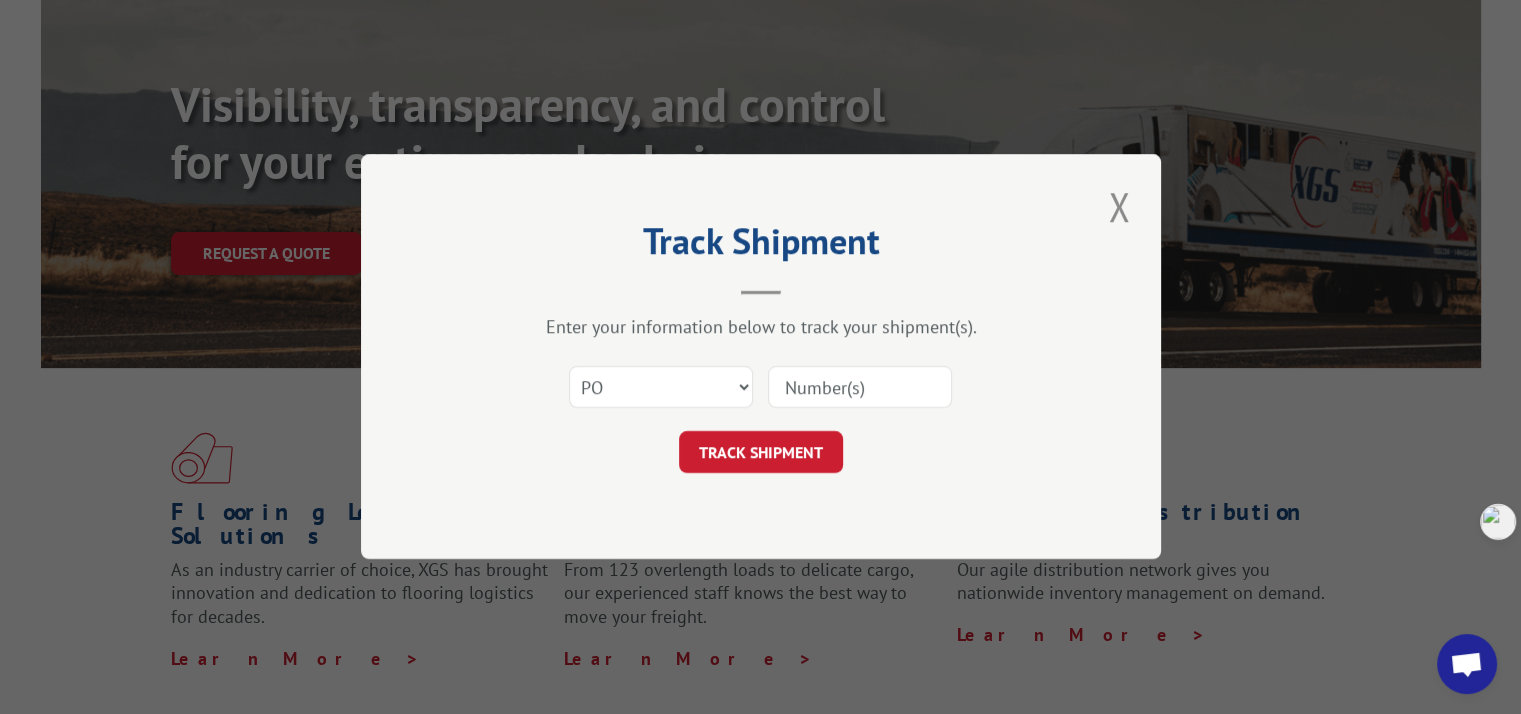 click at bounding box center [860, 388] 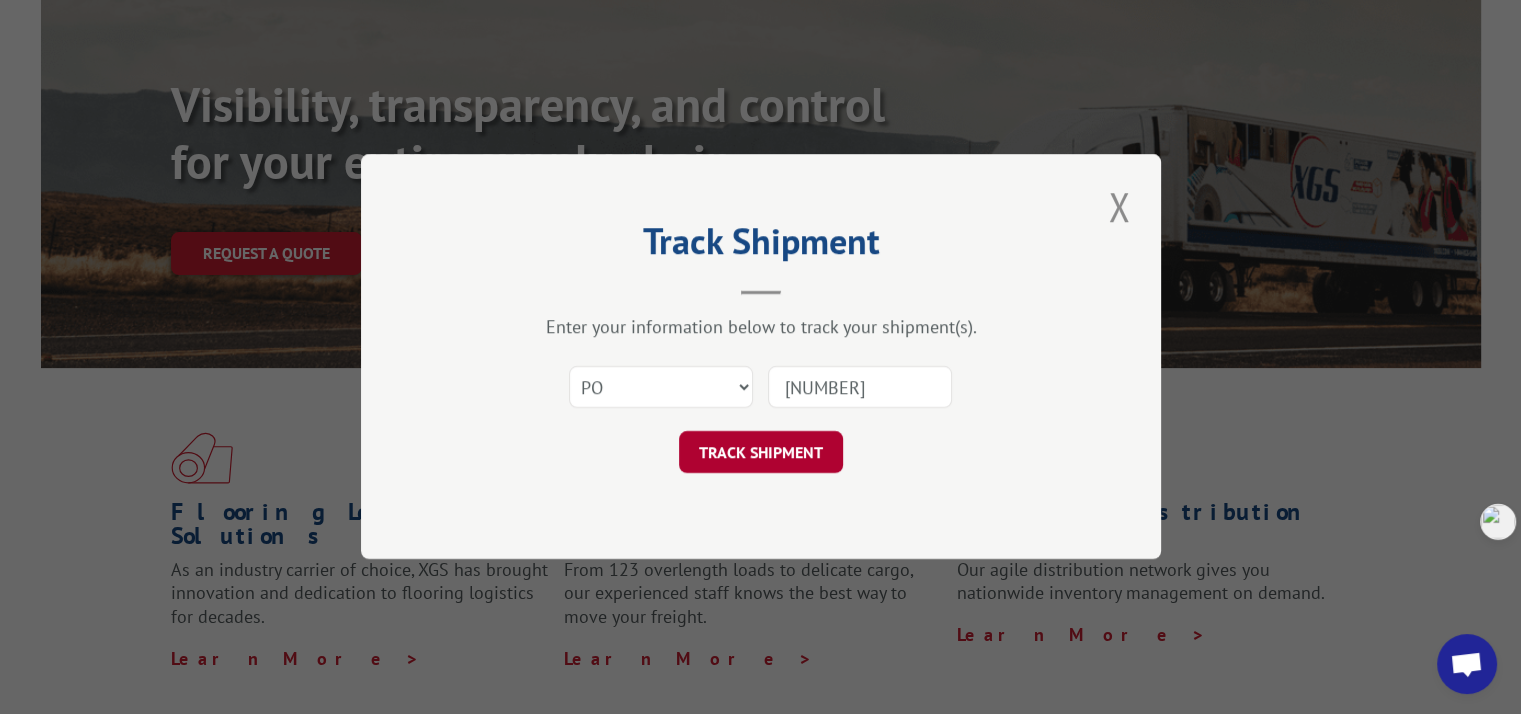 type on "[NUMBER]" 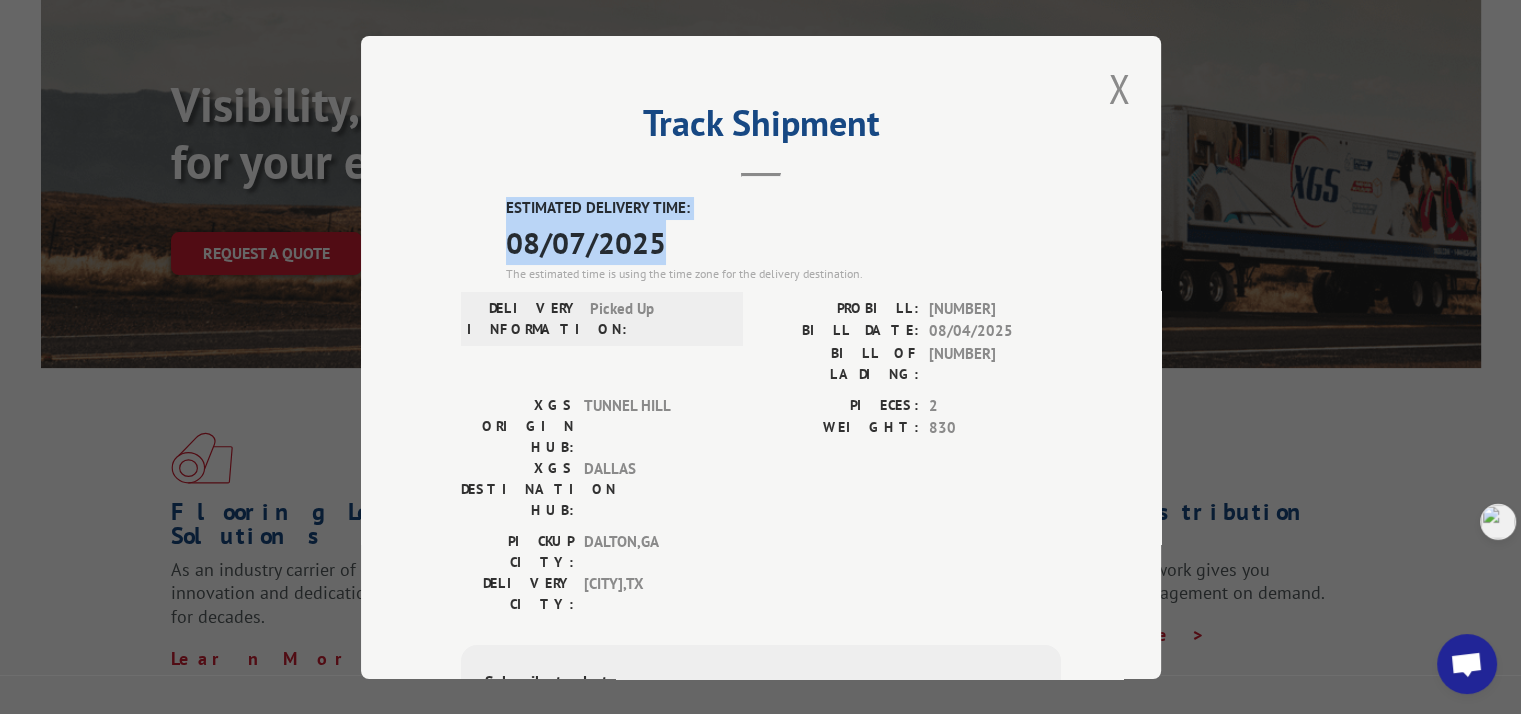 drag, startPoint x: 492, startPoint y: 203, endPoint x: 816, endPoint y: 269, distance: 330.6539 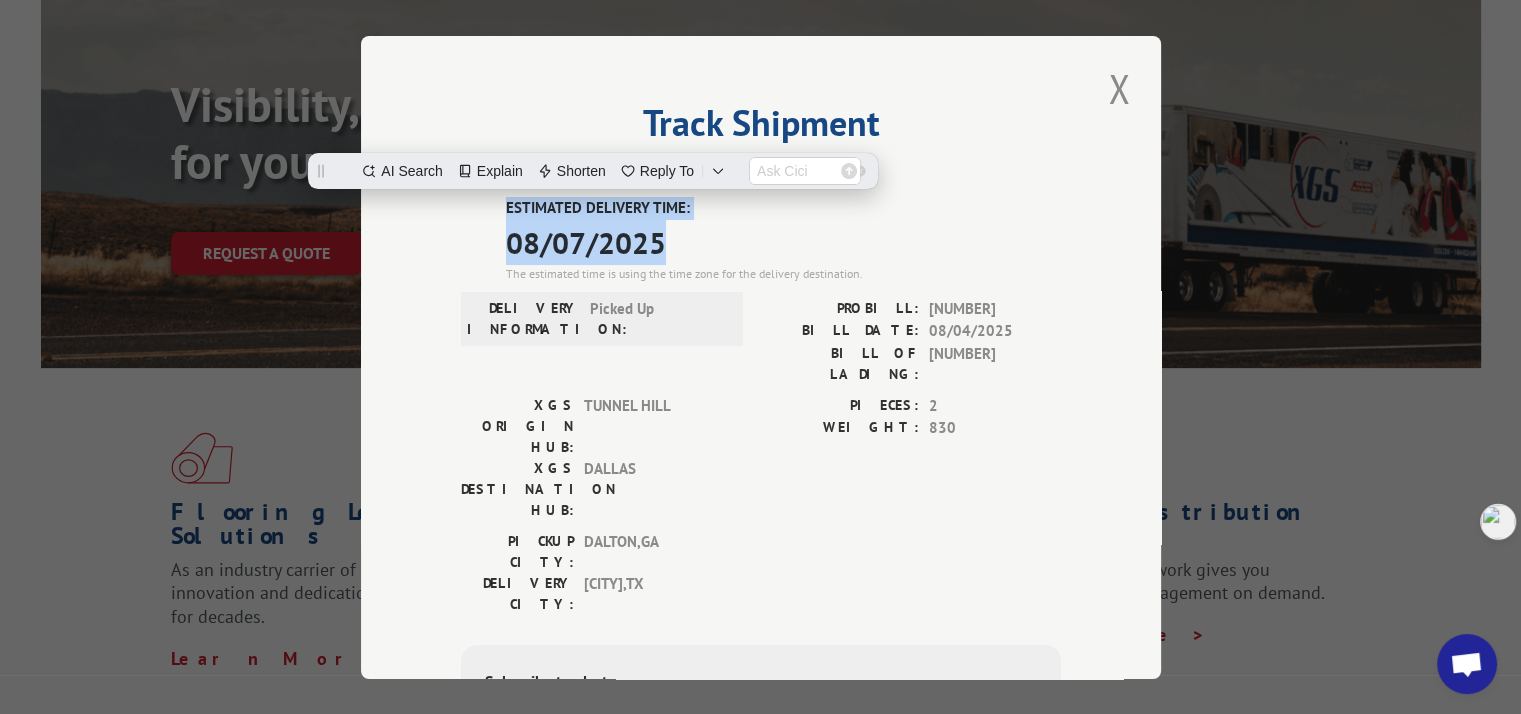 copy on "ESTIMATED DELIVERY TIME: 08/07/2025" 